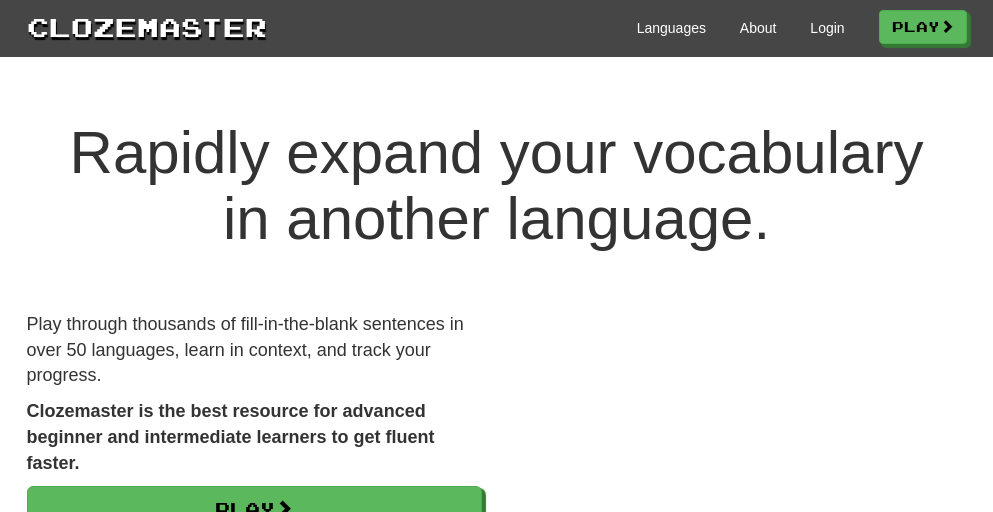 scroll, scrollTop: 0, scrollLeft: 0, axis: both 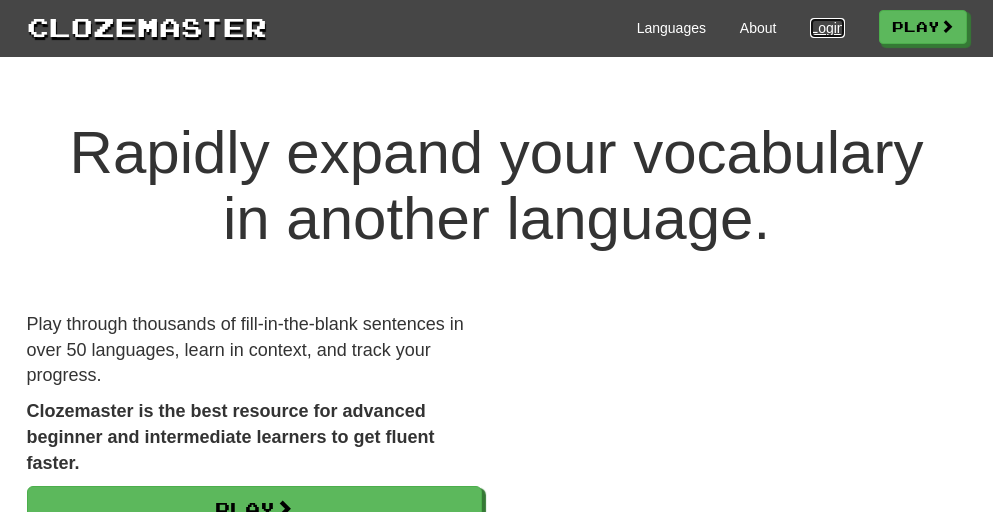 click on "Login" at bounding box center (827, 28) 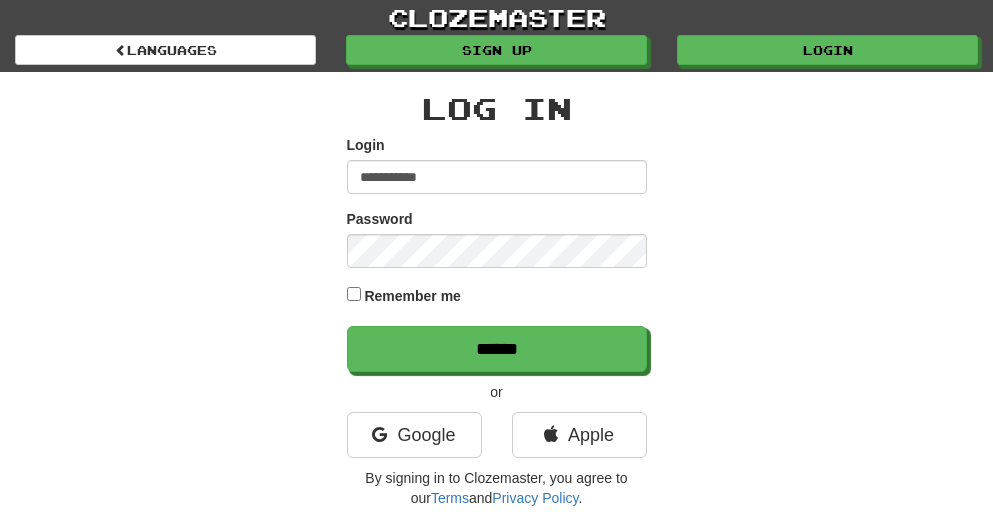scroll, scrollTop: 0, scrollLeft: 0, axis: both 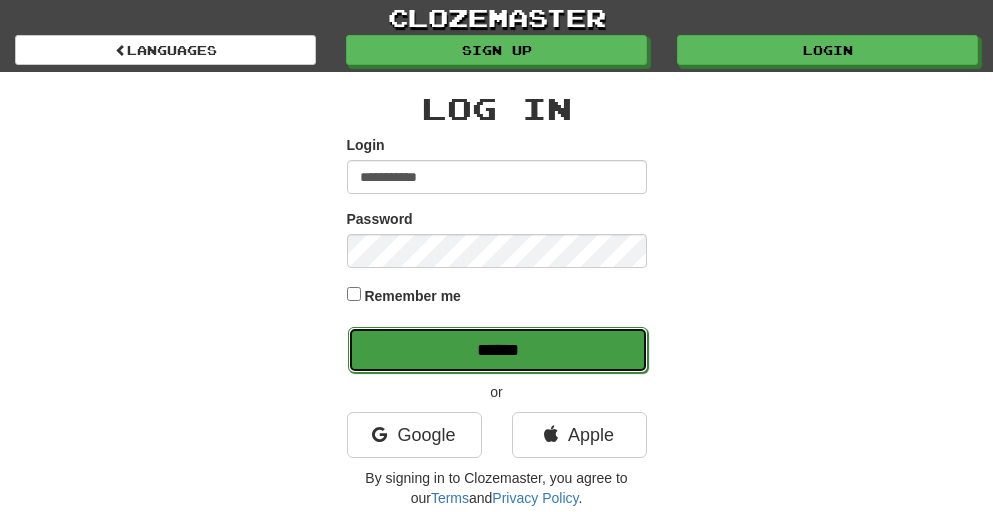 click on "******" at bounding box center (498, 350) 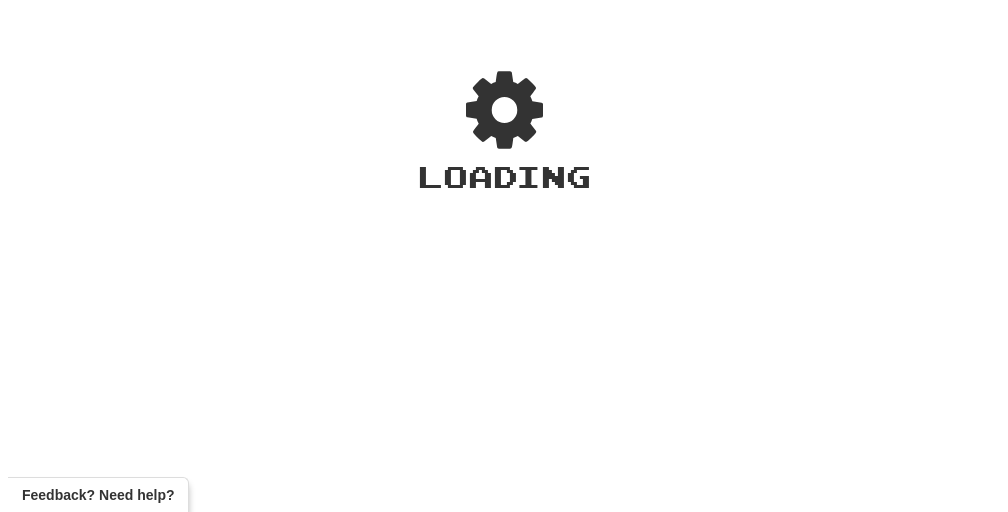 scroll, scrollTop: 0, scrollLeft: 0, axis: both 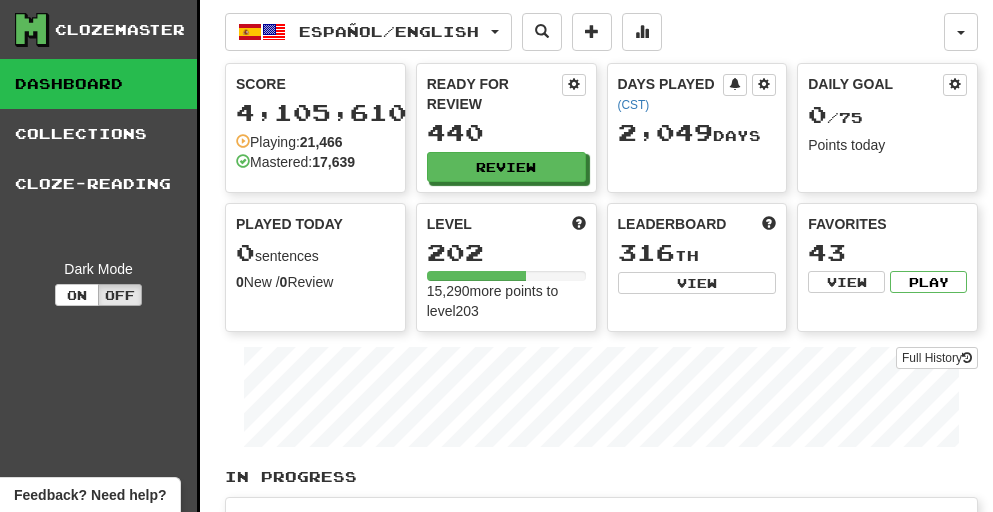 click on "440" at bounding box center (506, 132) 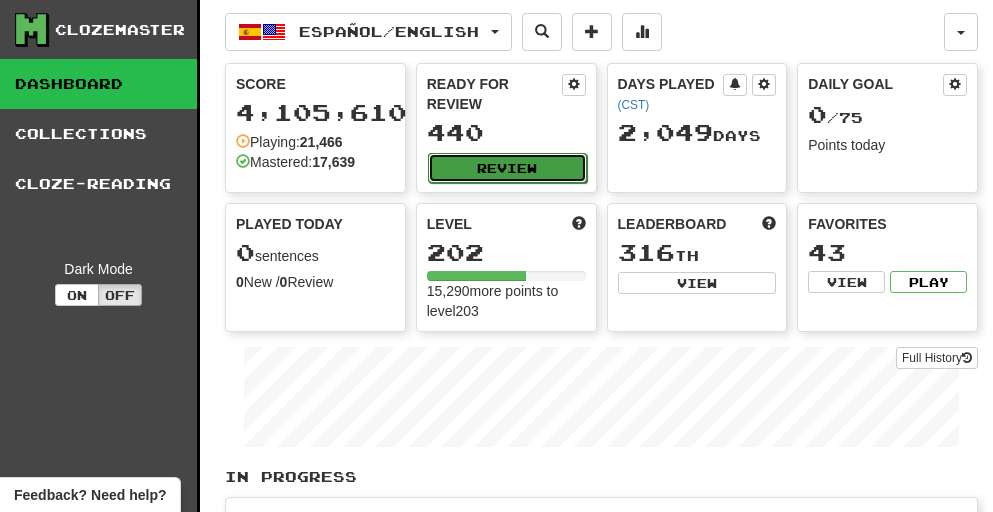 click on "Review" at bounding box center (507, 168) 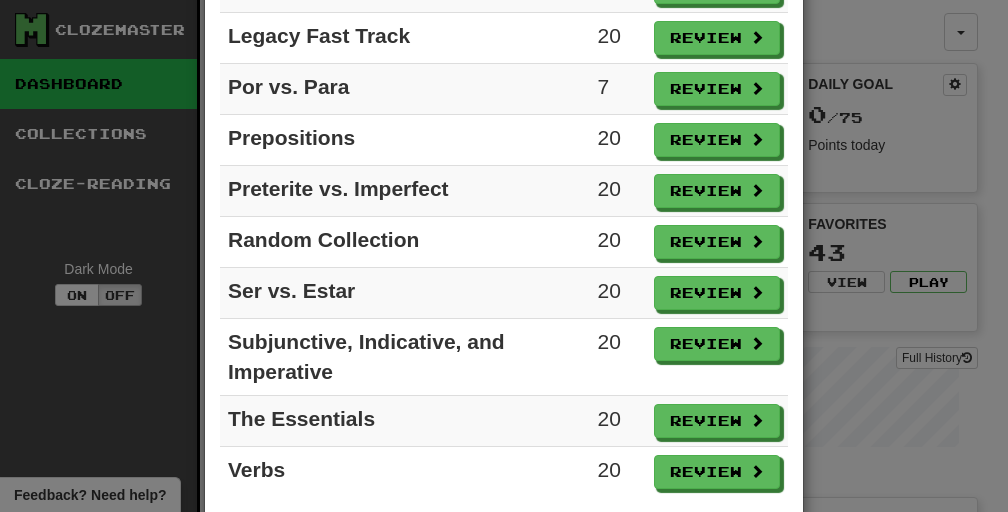 scroll, scrollTop: 1189, scrollLeft: 0, axis: vertical 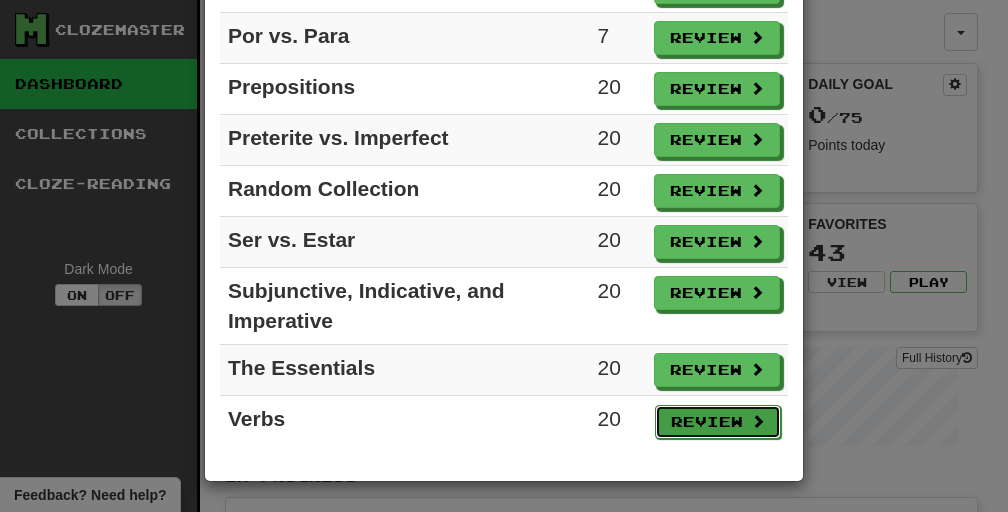 click on "Review" at bounding box center [718, 422] 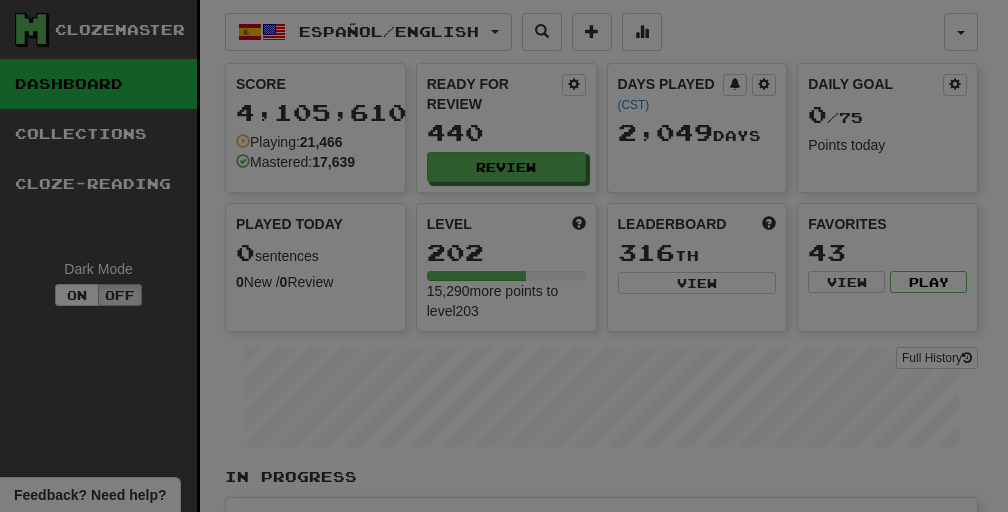 select on "**" 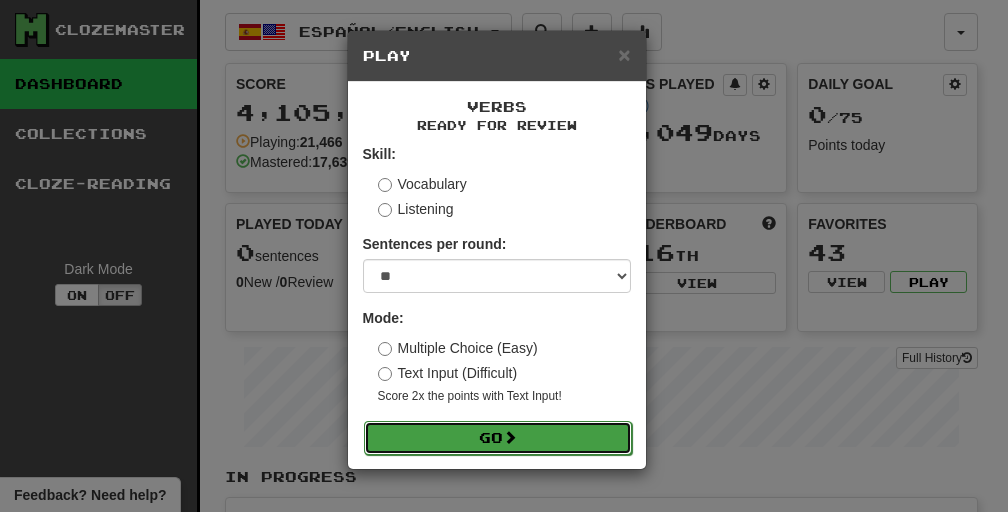click on "Go" at bounding box center [498, 438] 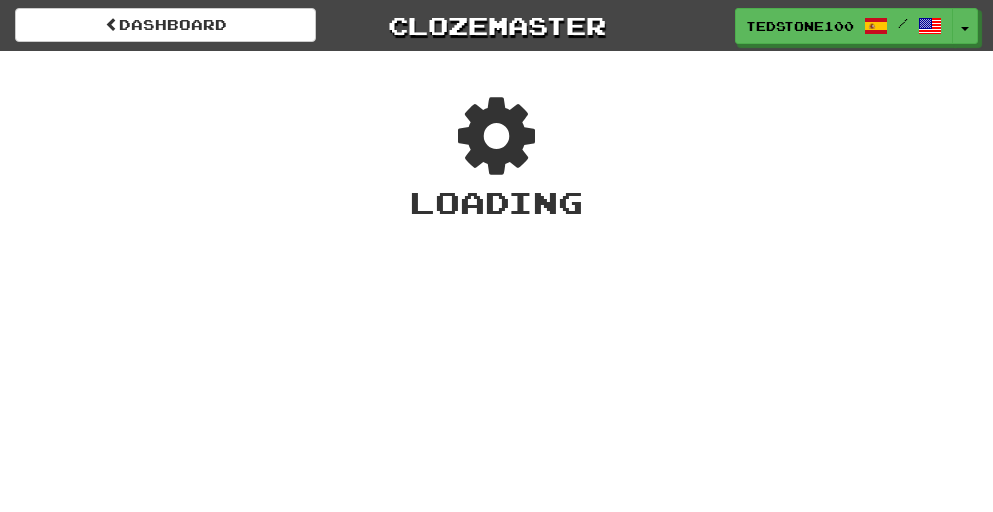 scroll, scrollTop: 0, scrollLeft: 0, axis: both 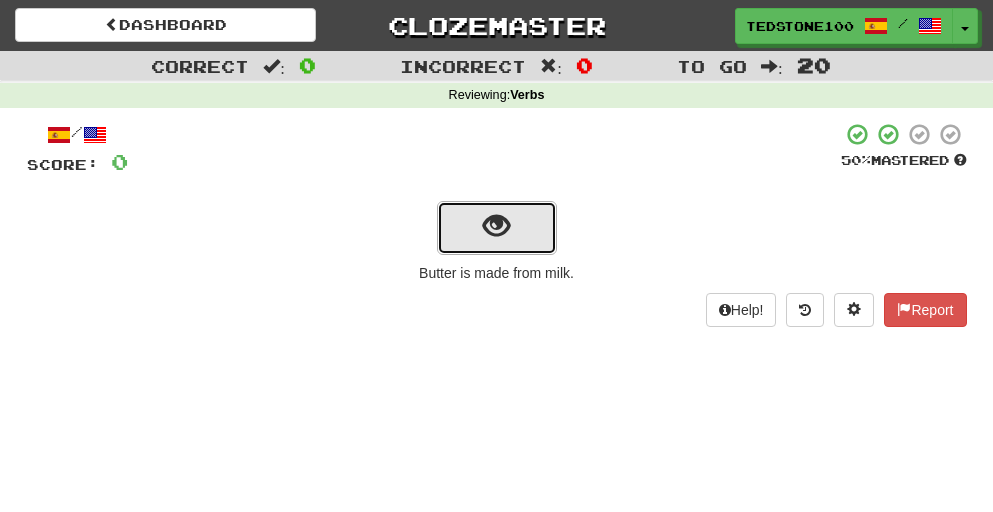 click at bounding box center (496, 226) 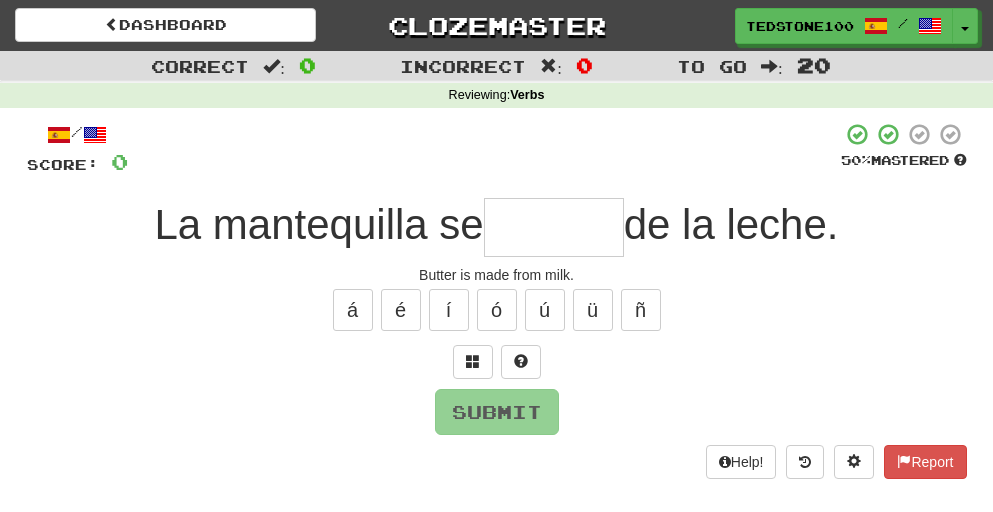 click at bounding box center [554, 227] 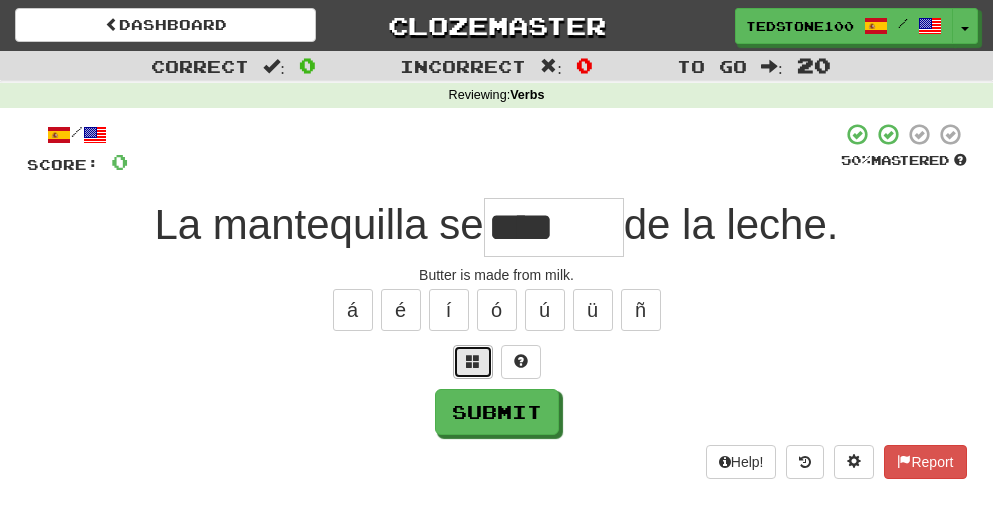 click at bounding box center [473, 362] 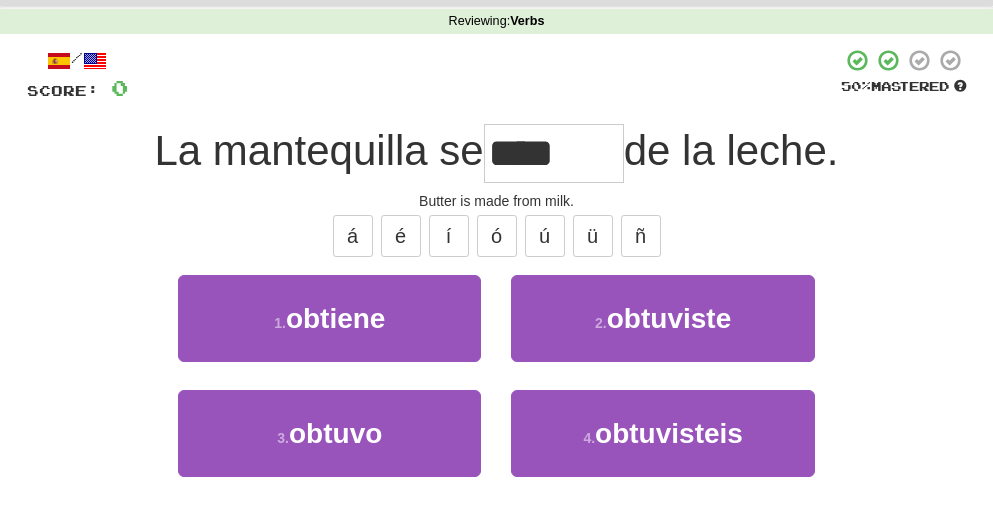 scroll, scrollTop: 76, scrollLeft: 0, axis: vertical 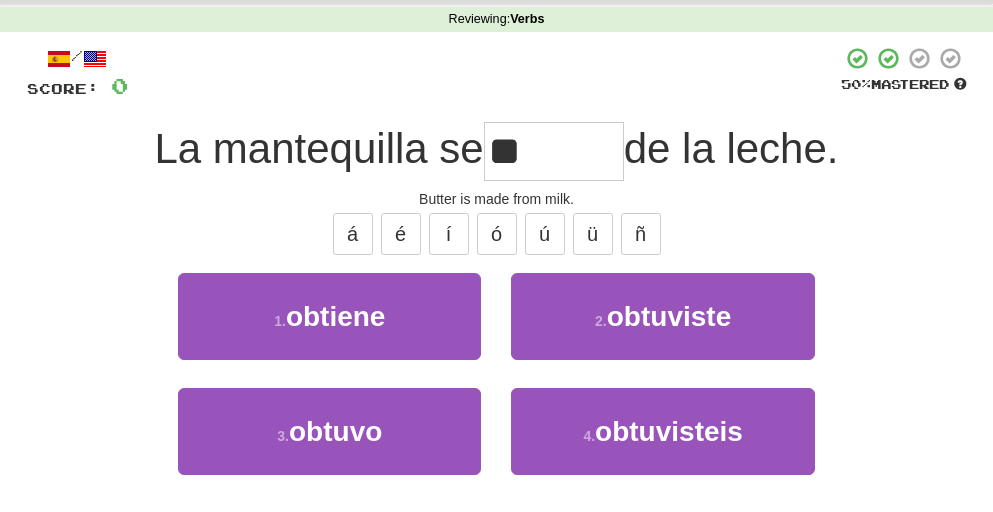 type on "*" 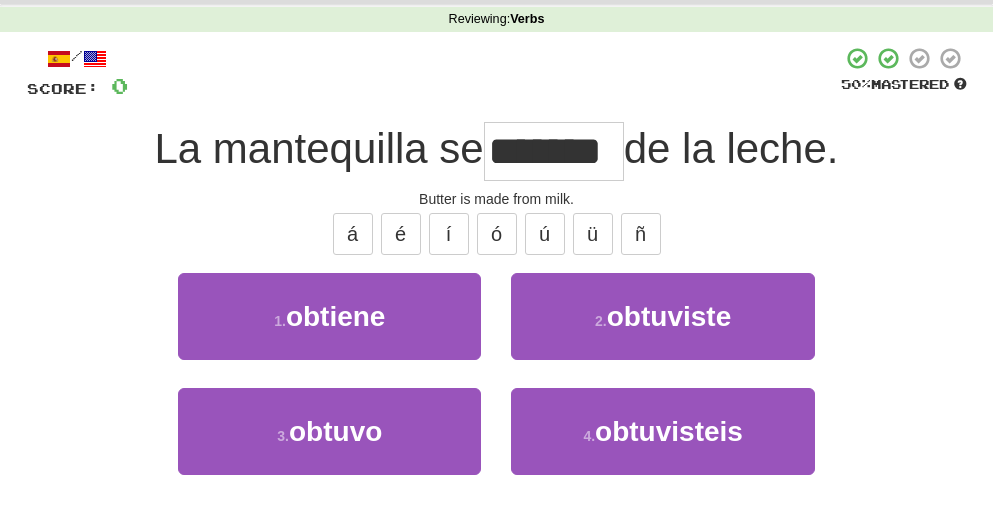 scroll, scrollTop: 0, scrollLeft: 8, axis: horizontal 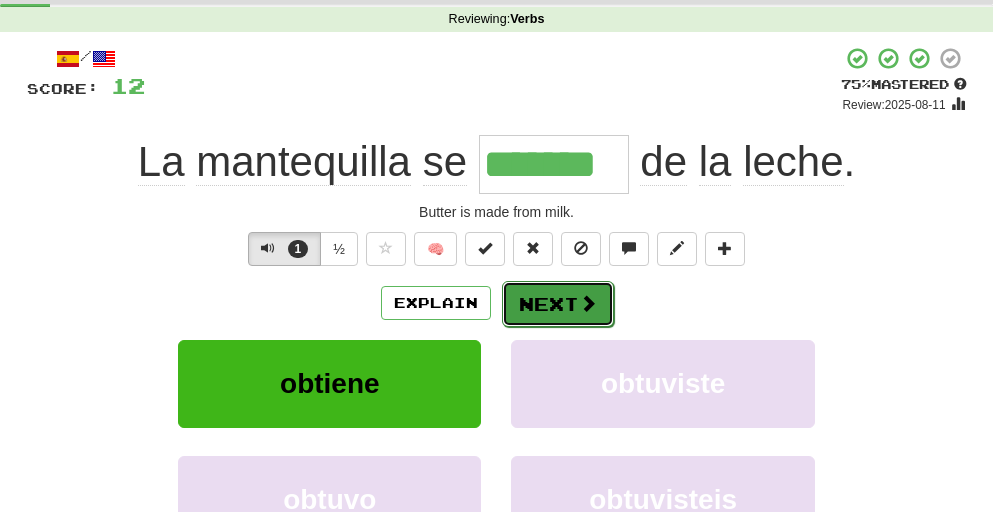 click on "Next" at bounding box center [558, 304] 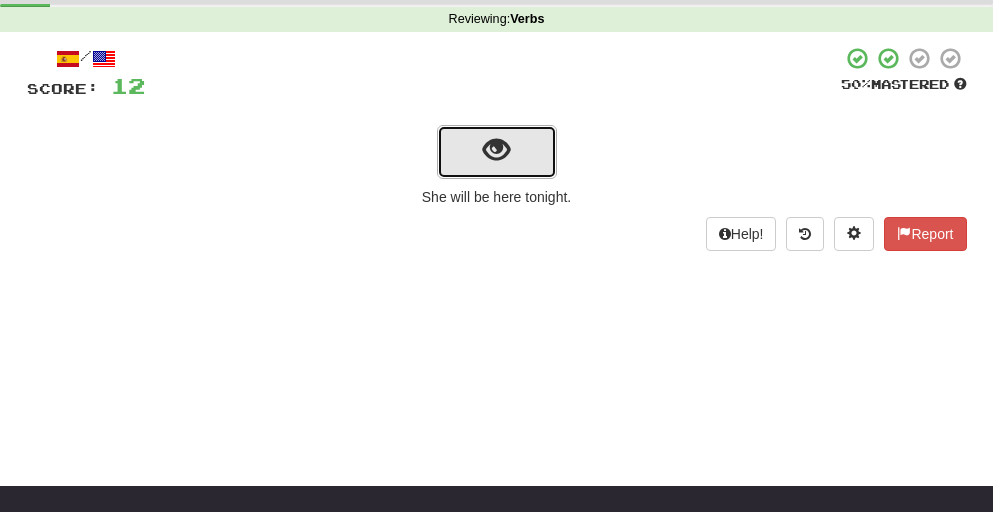 click at bounding box center [496, 150] 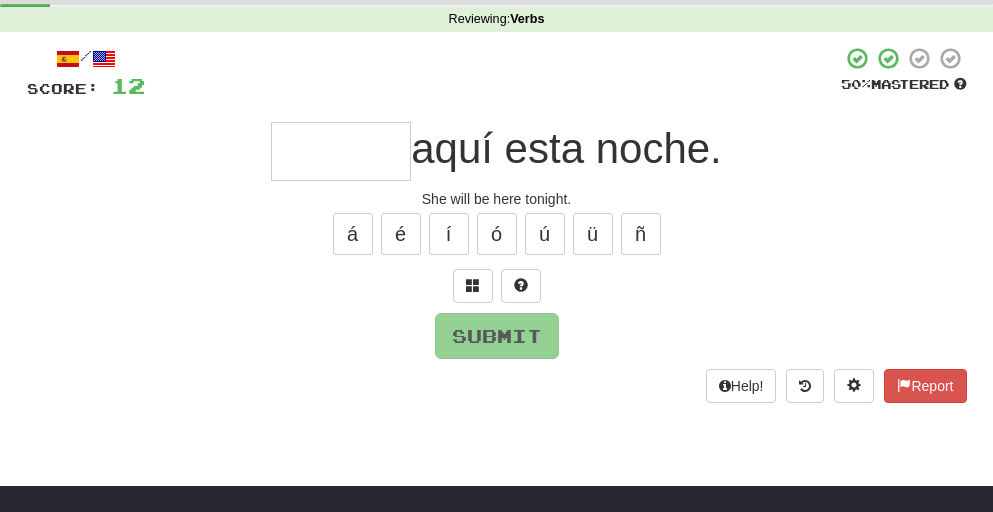 click at bounding box center (341, 151) 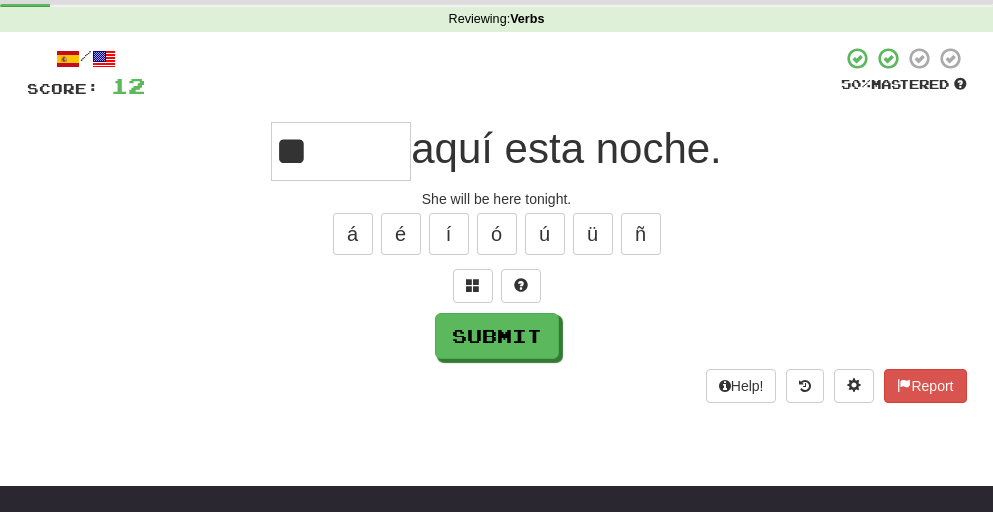 type on "*" 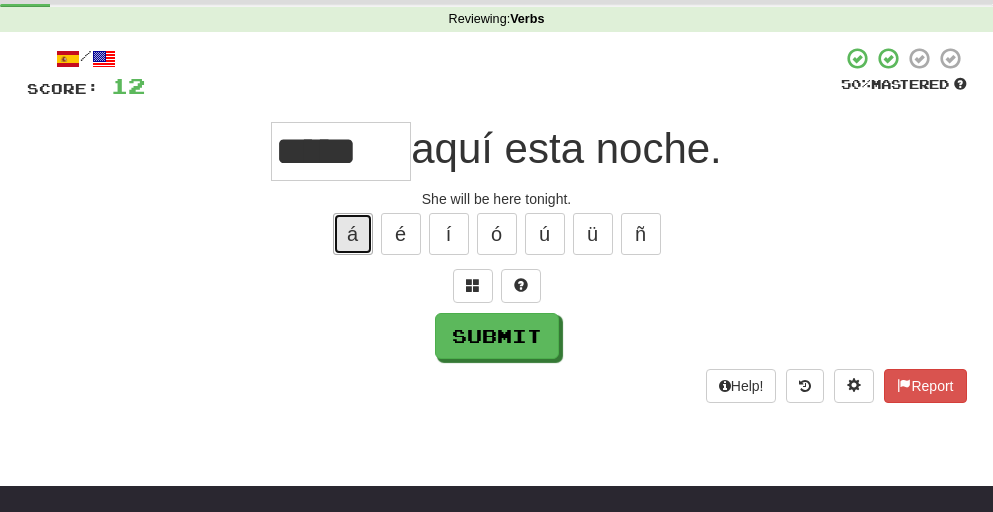 click on "á" at bounding box center (353, 234) 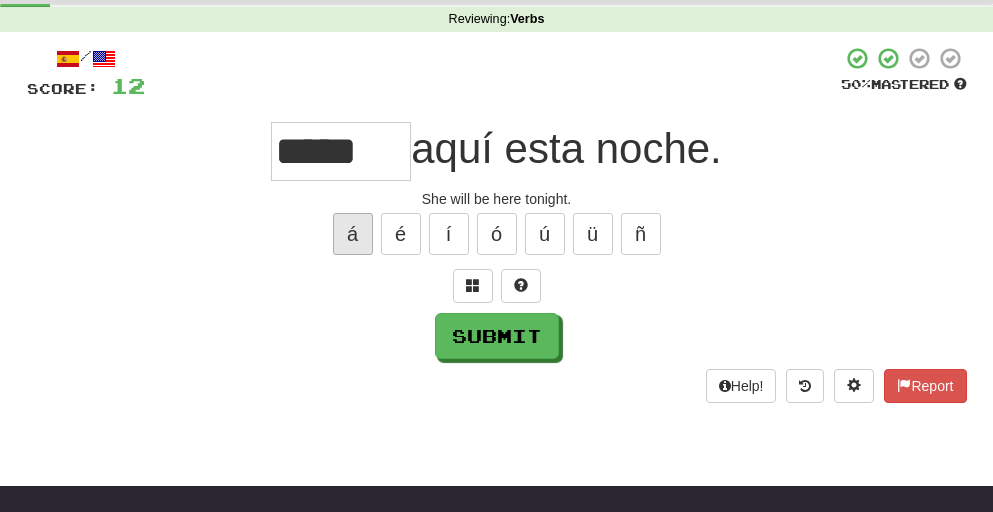 type on "******" 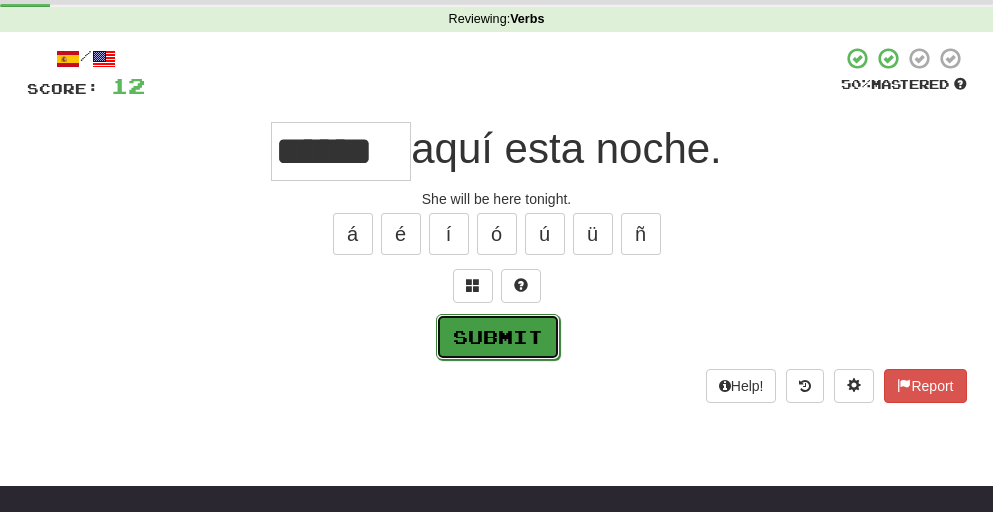 click on "Submit" at bounding box center (498, 337) 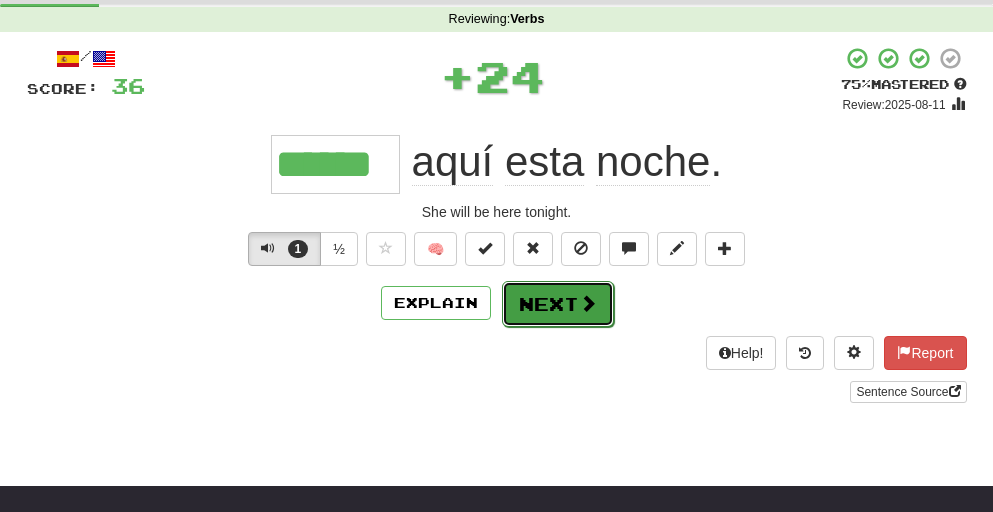 click on "Next" at bounding box center [558, 304] 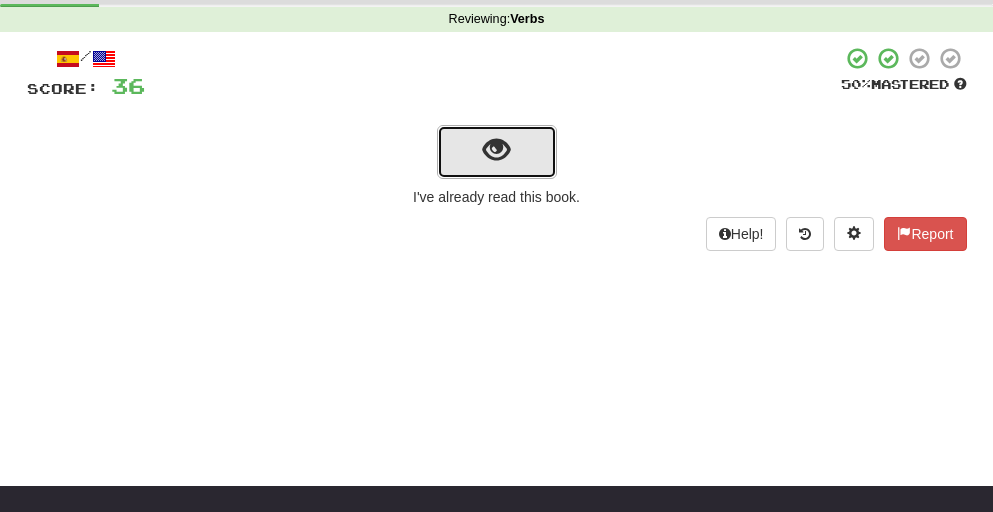 click at bounding box center [496, 150] 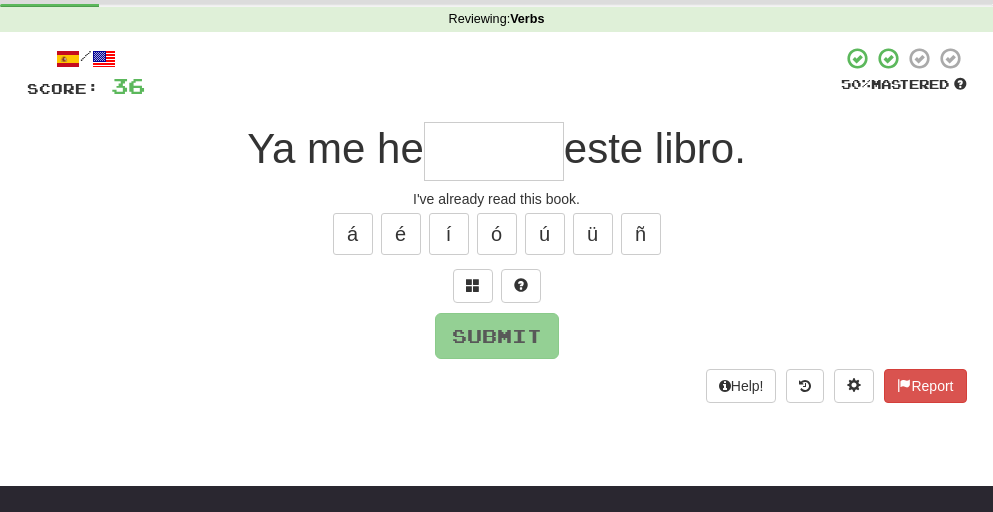 click at bounding box center [494, 151] 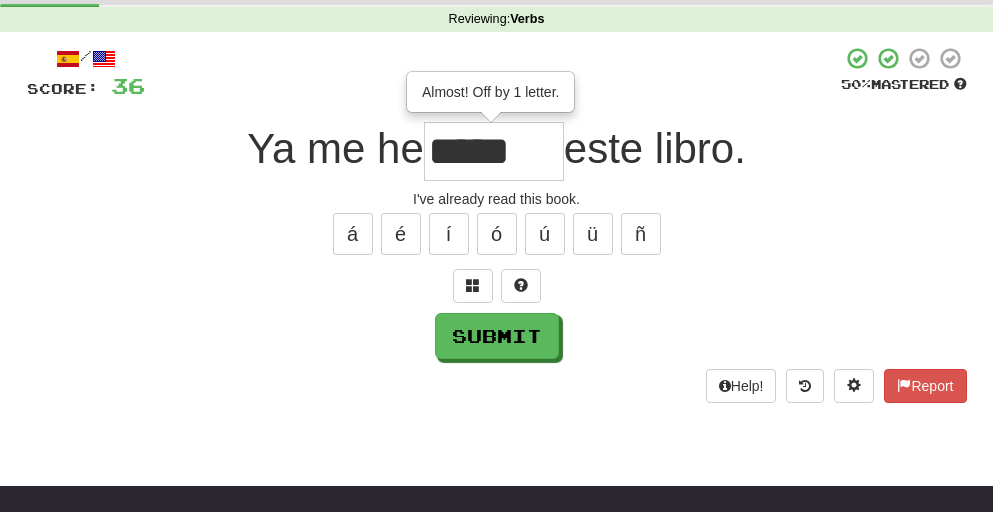 click on "*****" at bounding box center (494, 151) 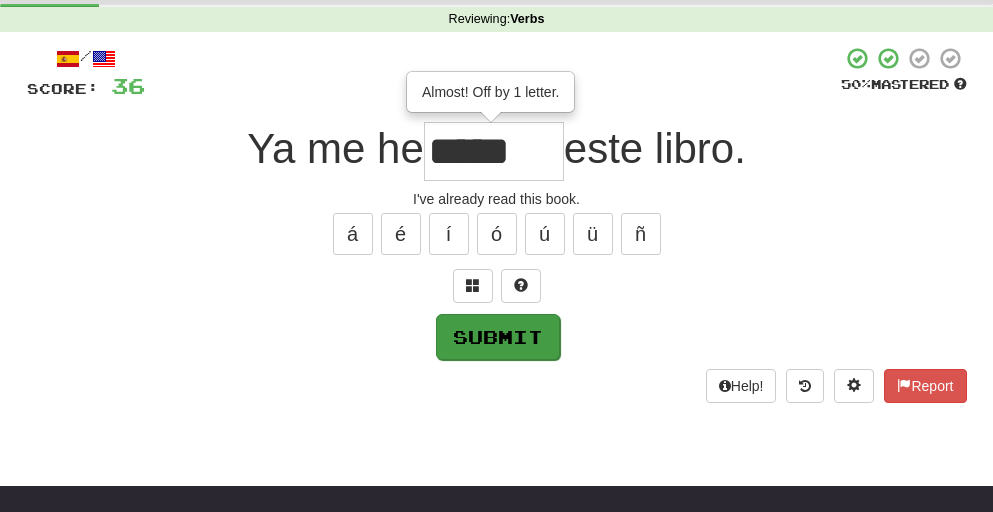type on "*****" 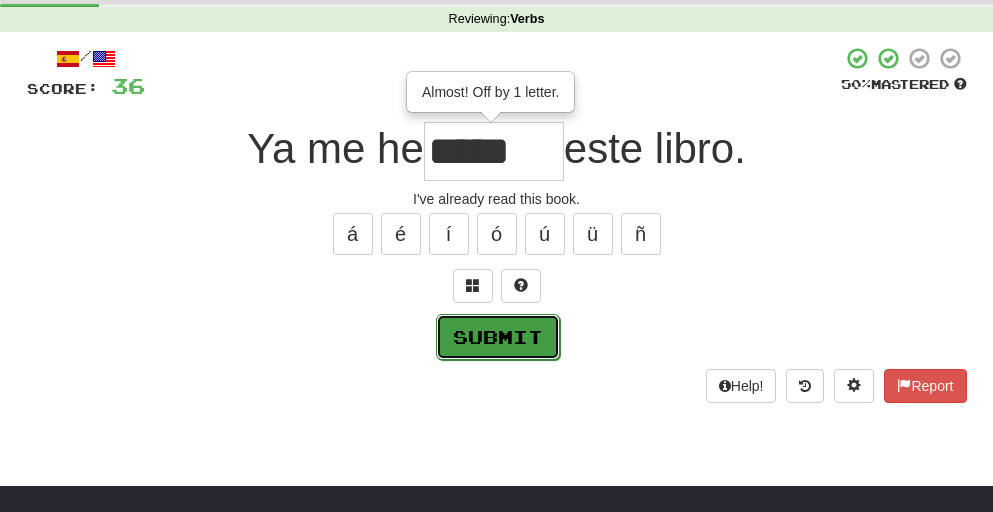 click on "Submit" at bounding box center (498, 337) 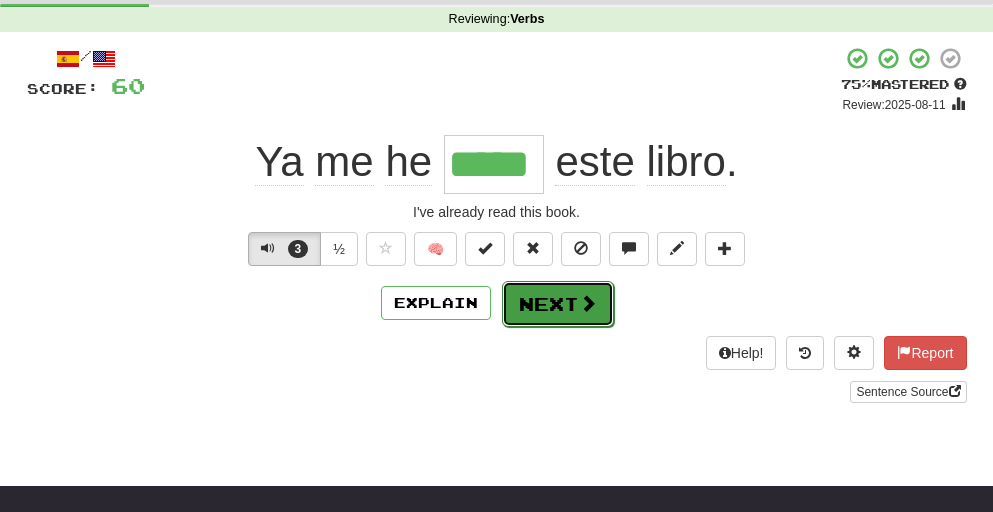click on "Next" at bounding box center (558, 304) 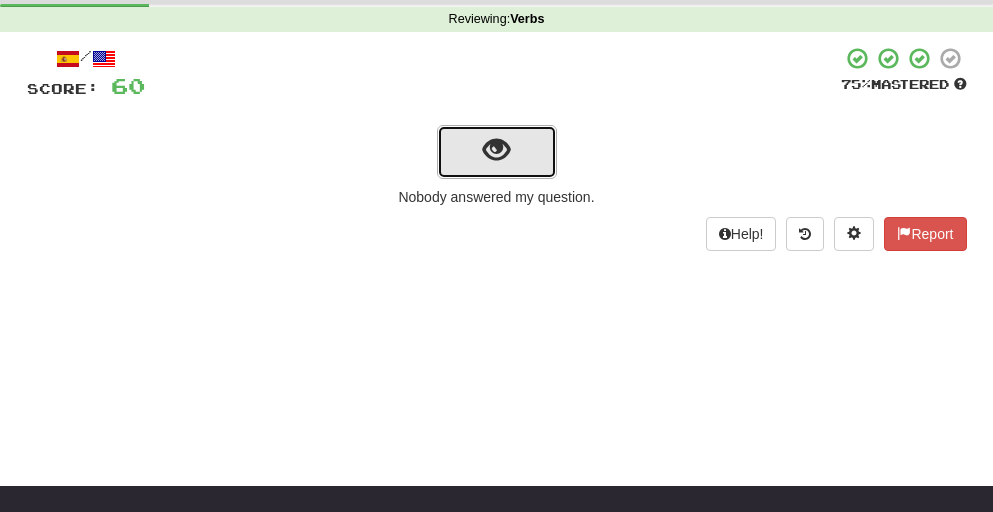 click at bounding box center (496, 150) 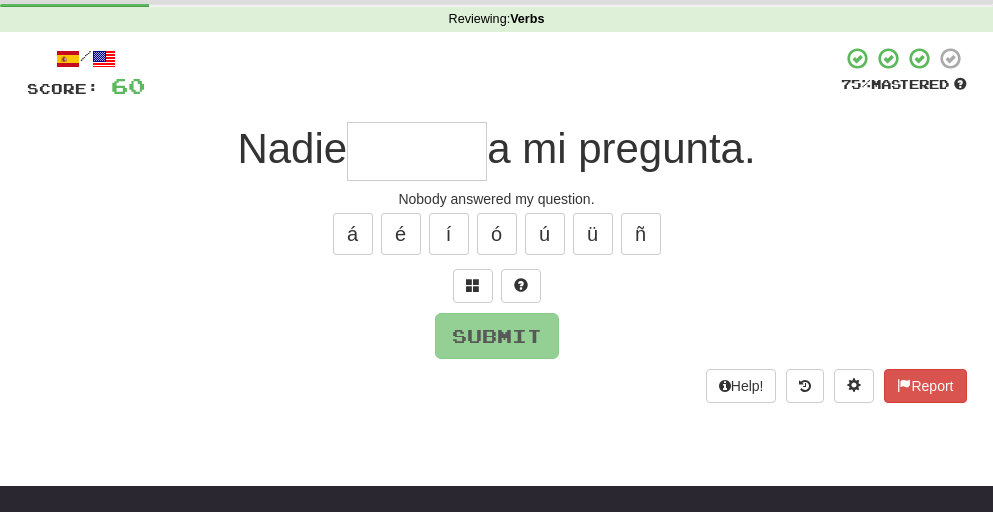 click at bounding box center [417, 151] 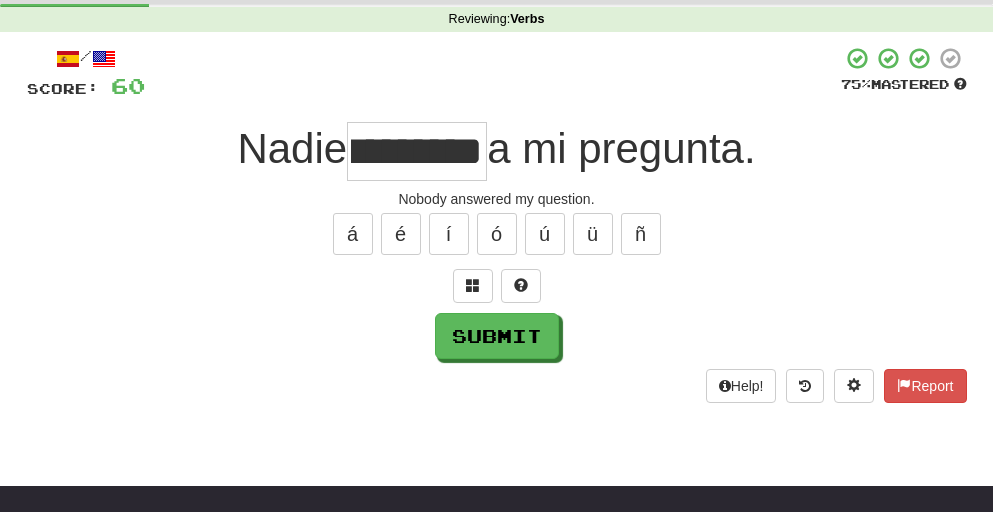 scroll, scrollTop: 0, scrollLeft: 56, axis: horizontal 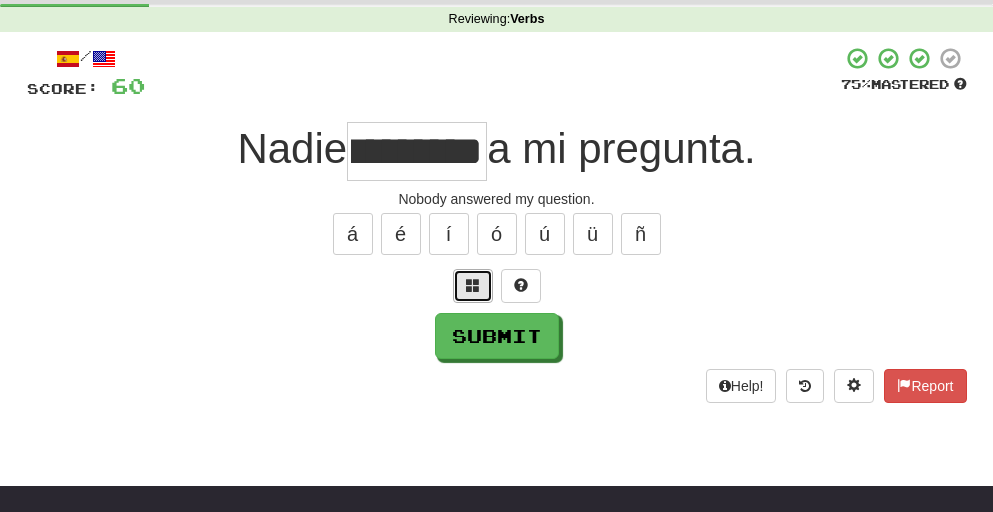 click at bounding box center (473, 285) 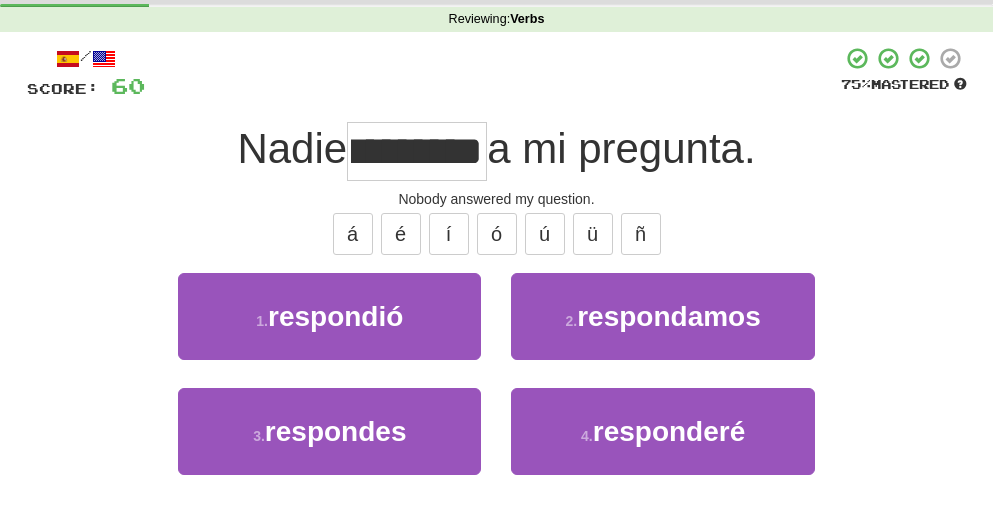 drag, startPoint x: 478, startPoint y: 155, endPoint x: 466, endPoint y: 155, distance: 12 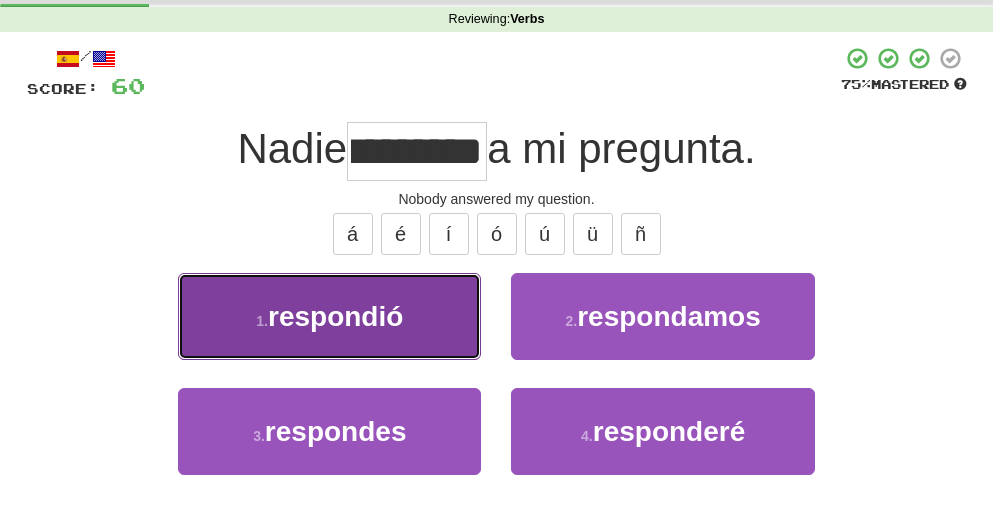 click on "respondió" at bounding box center [335, 316] 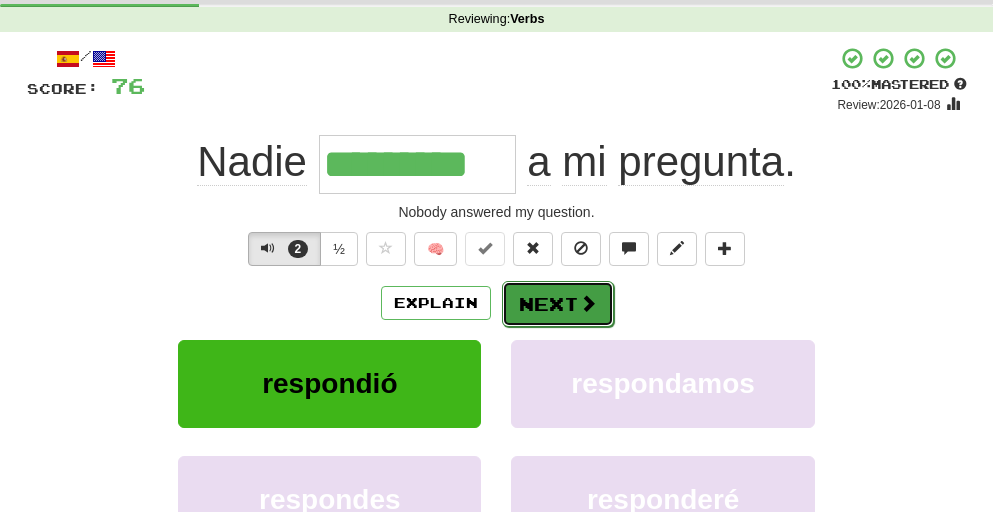 click on "Next" at bounding box center (558, 304) 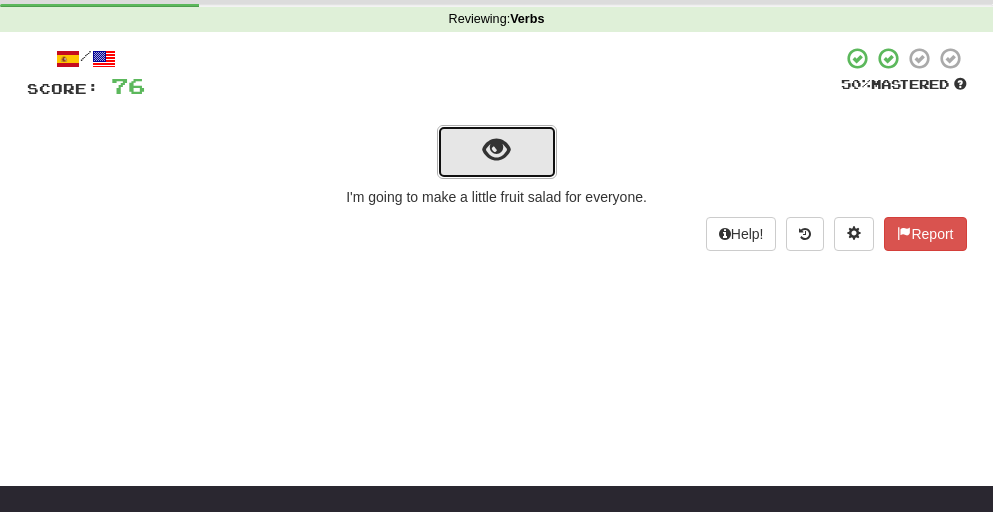 click at bounding box center (496, 150) 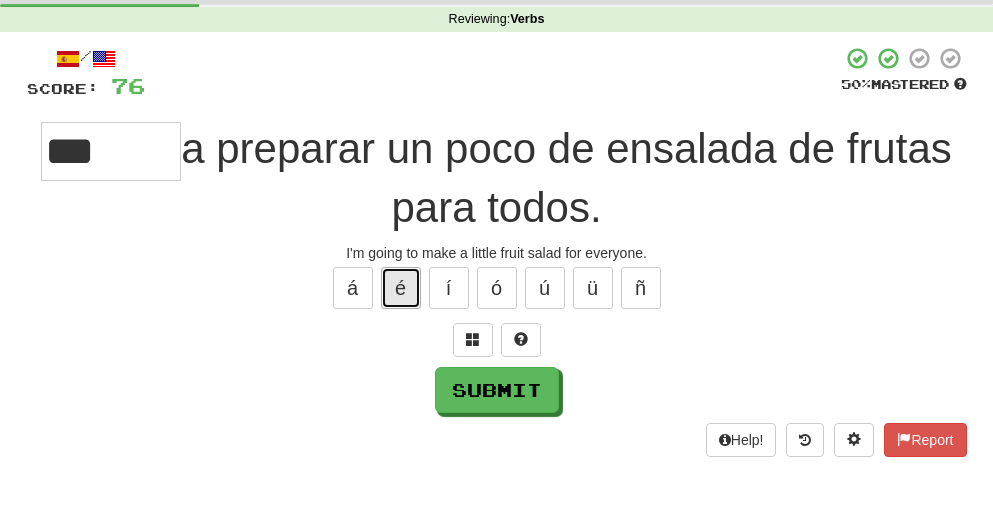 click on "é" at bounding box center (401, 288) 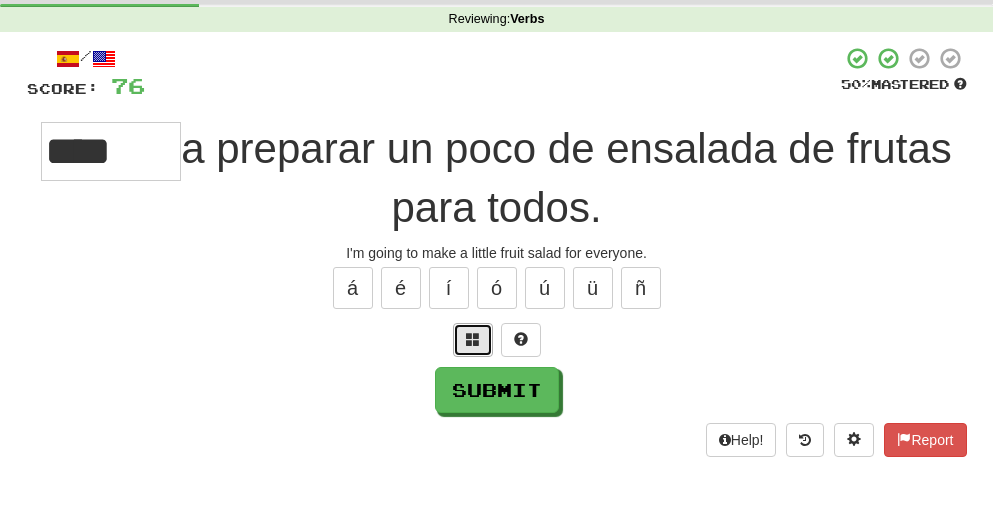 click at bounding box center [473, 339] 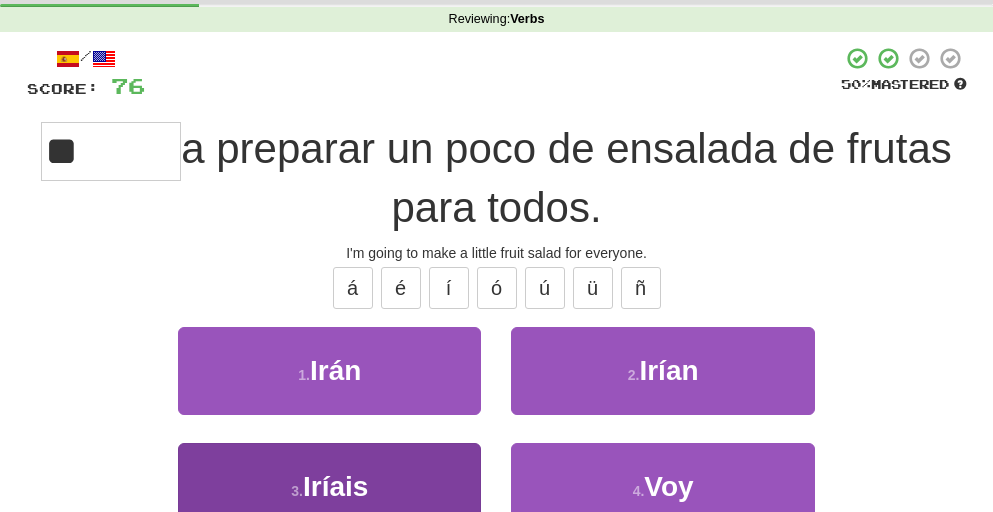 type on "*" 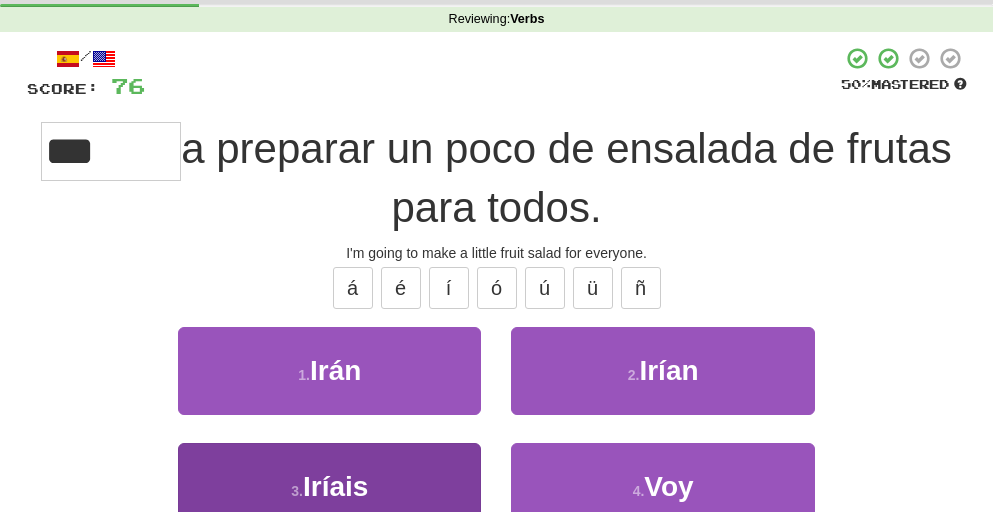 type on "***" 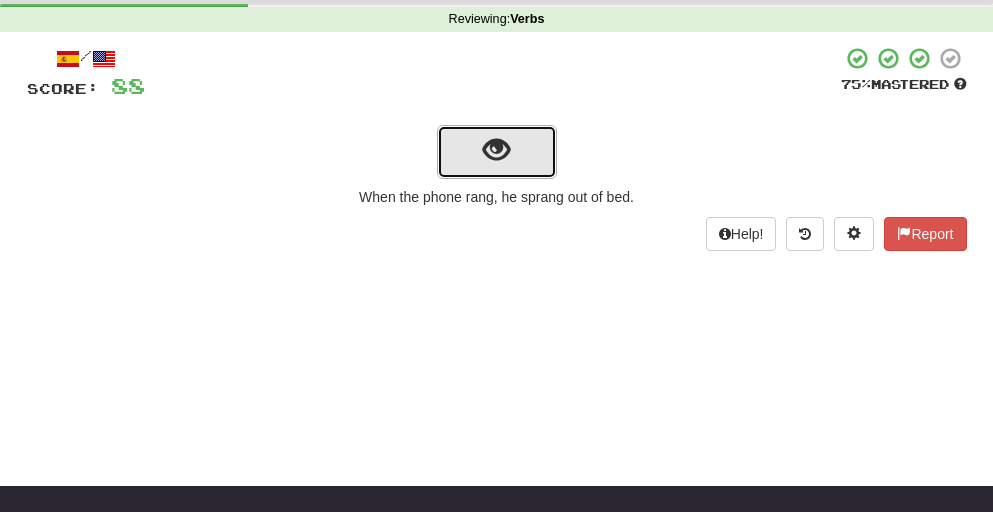 click at bounding box center [496, 150] 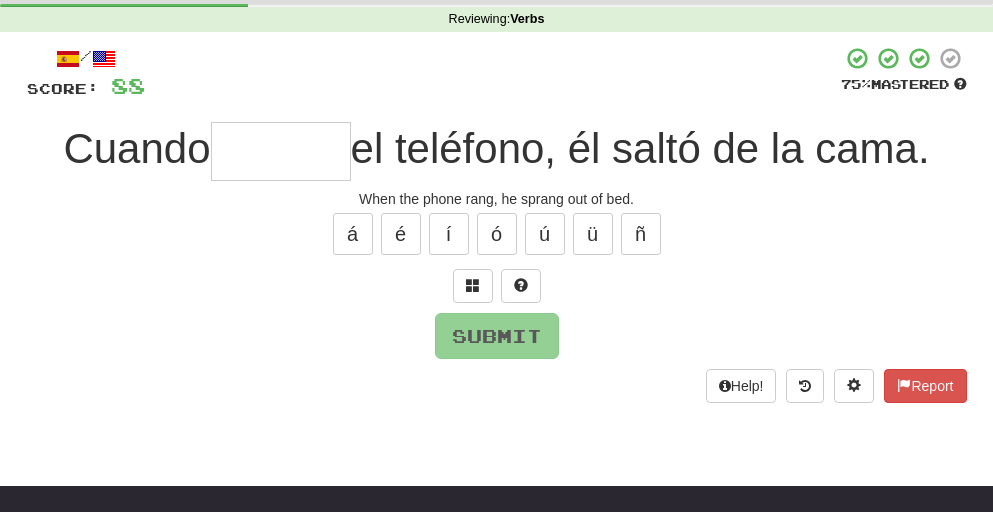 click at bounding box center (281, 151) 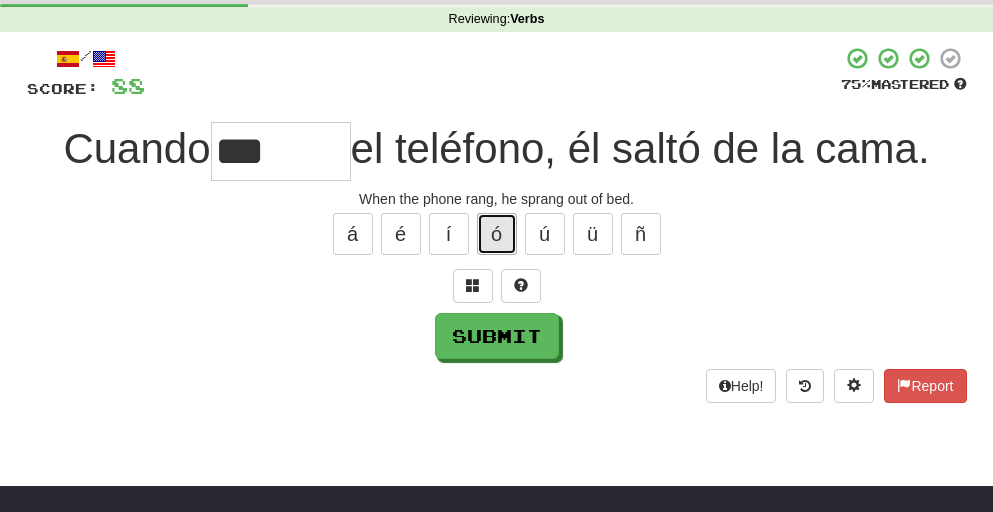 click on "ó" at bounding box center [497, 234] 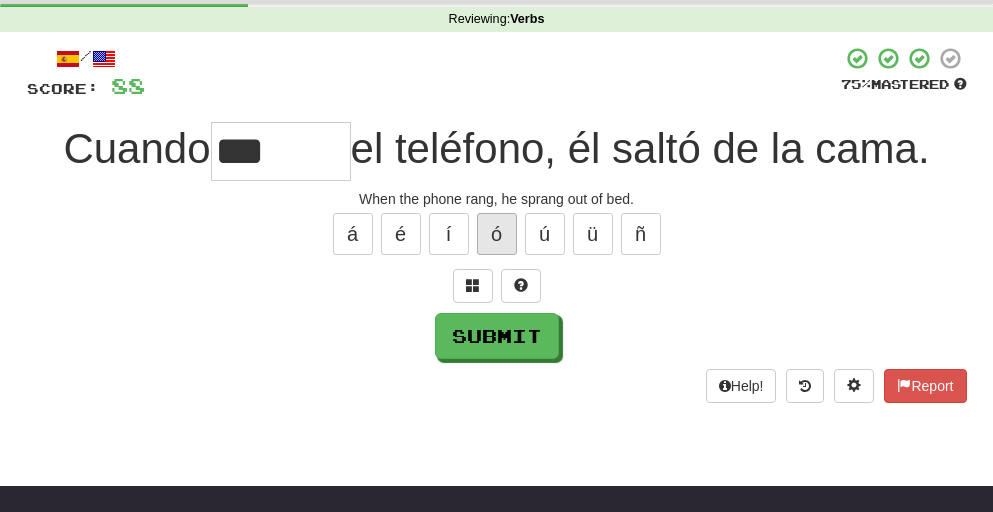 type on "****" 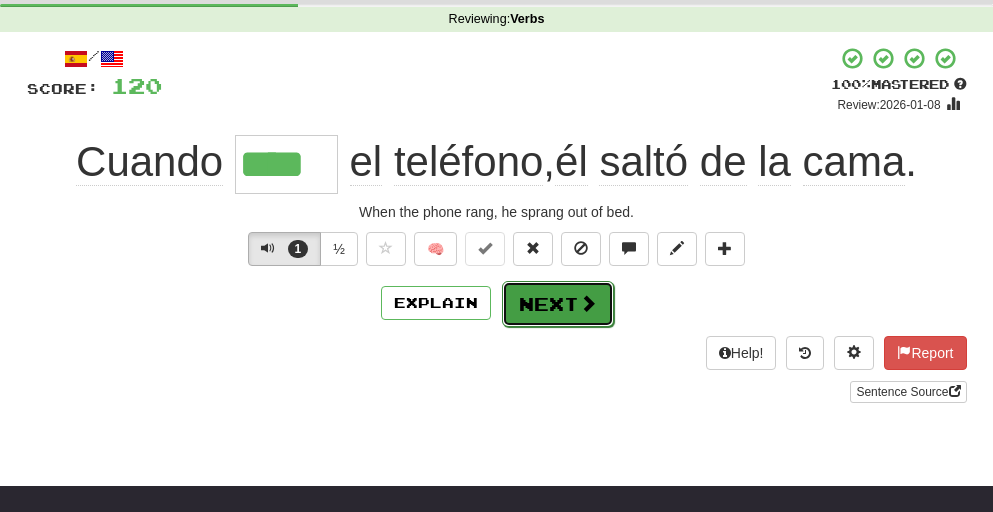 click on "Next" at bounding box center [558, 304] 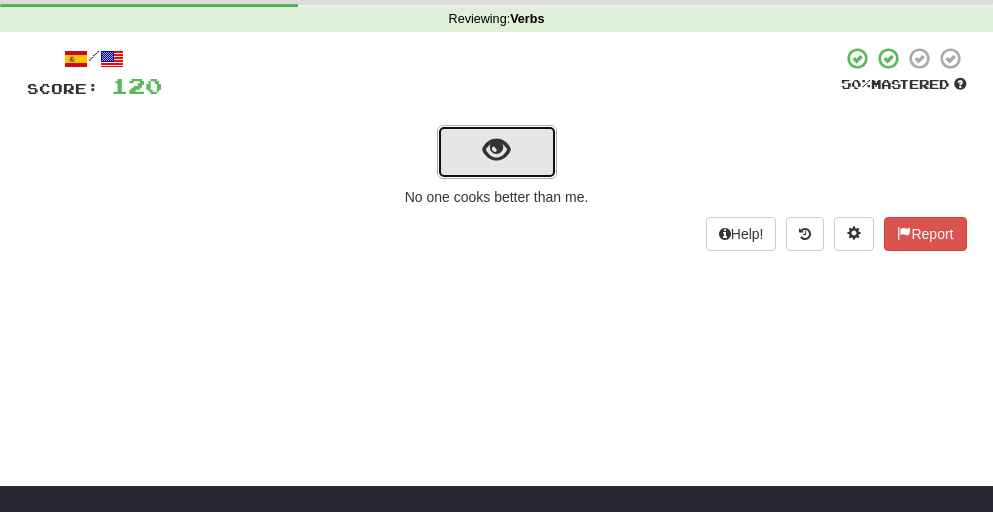 click at bounding box center [496, 150] 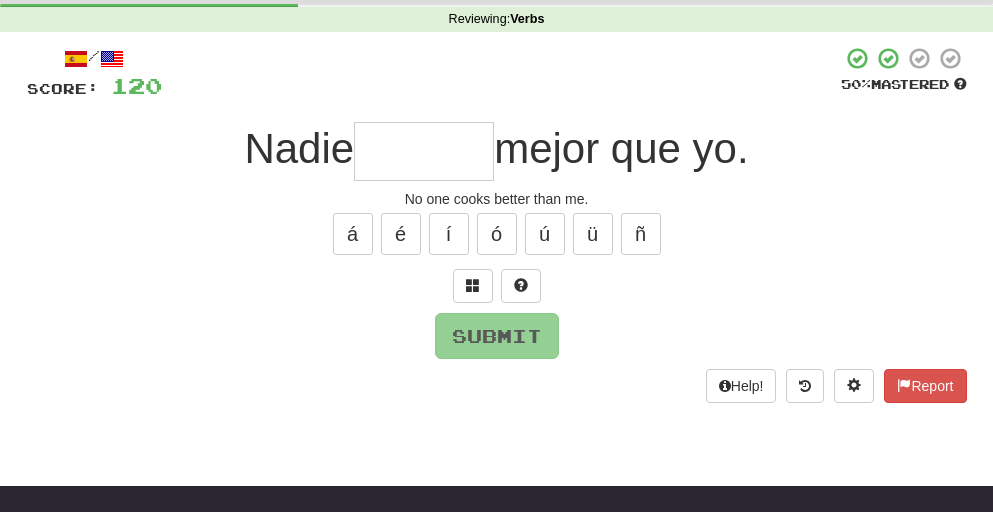 click at bounding box center [424, 151] 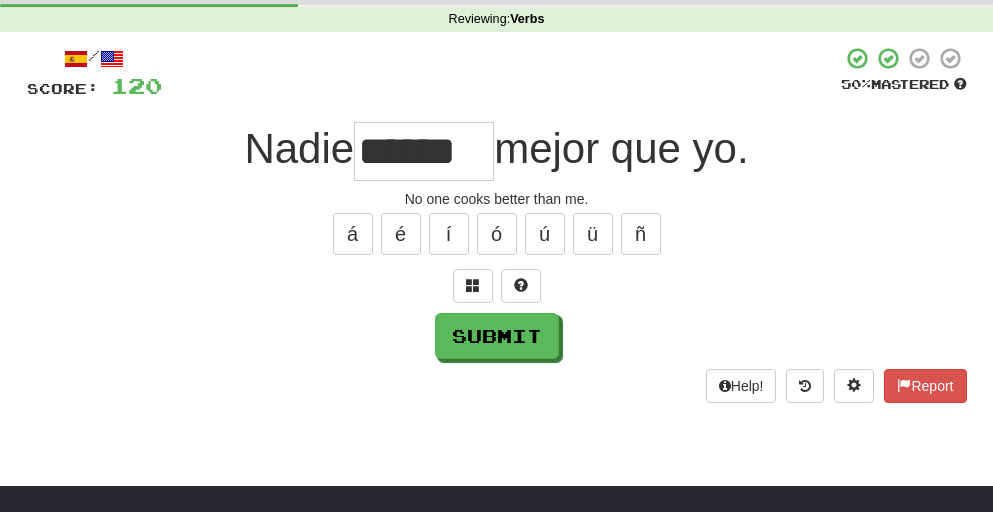type on "******" 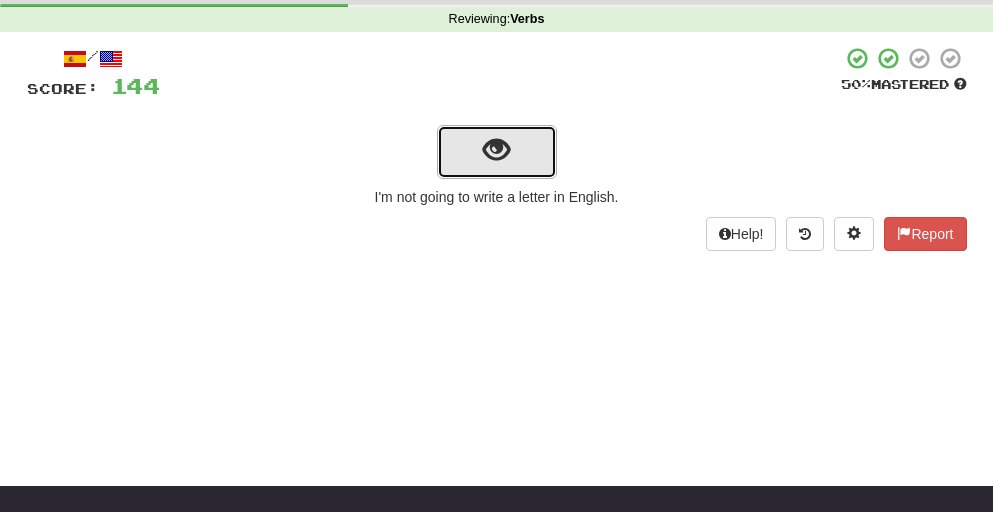 click at bounding box center (496, 150) 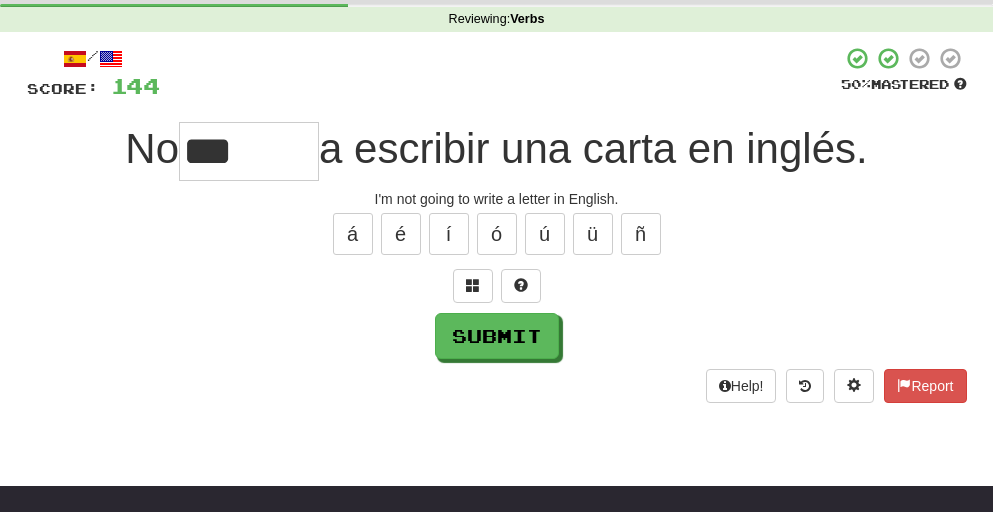 type on "***" 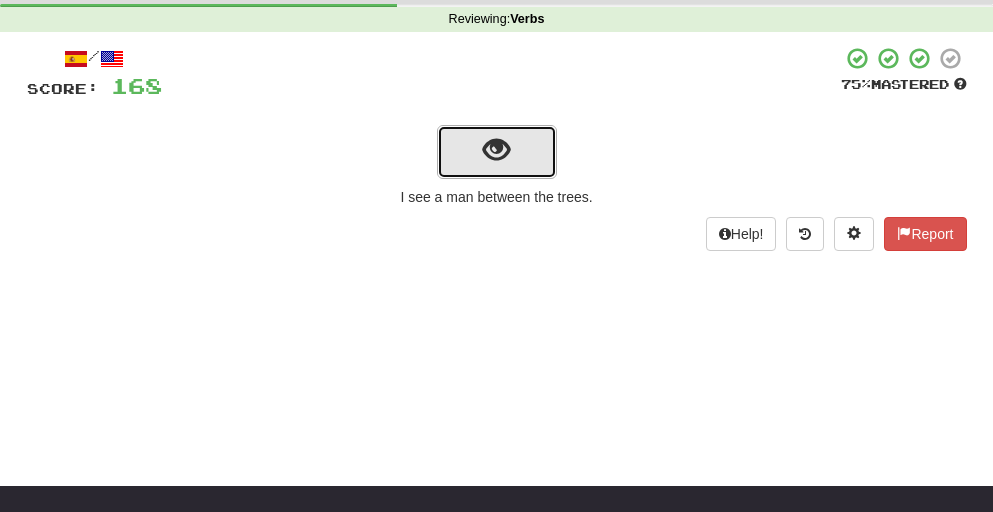 click at bounding box center (496, 150) 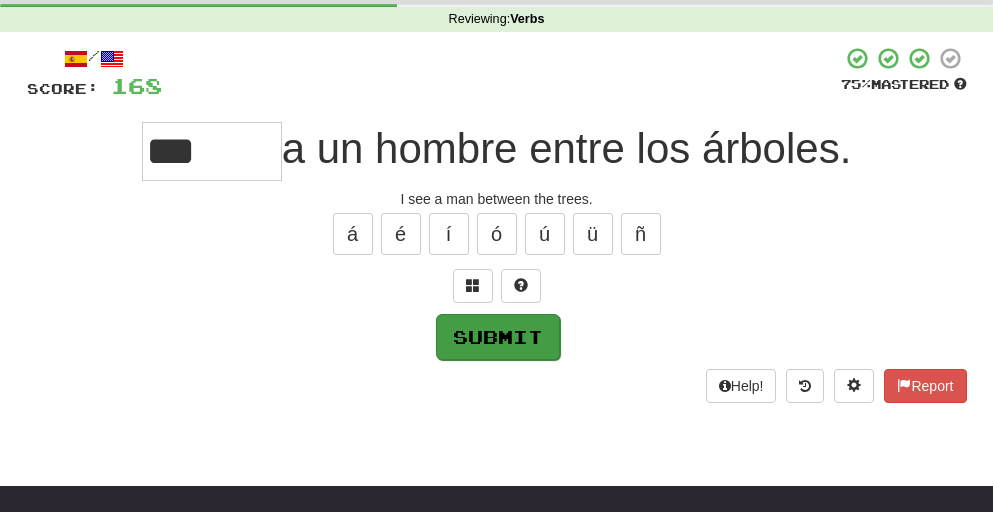 type on "***" 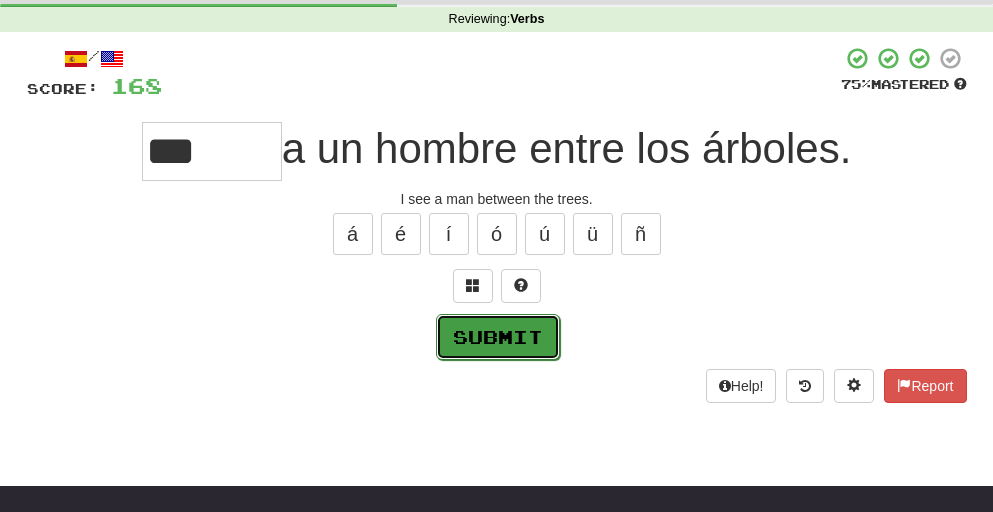 click on "Submit" at bounding box center [498, 337] 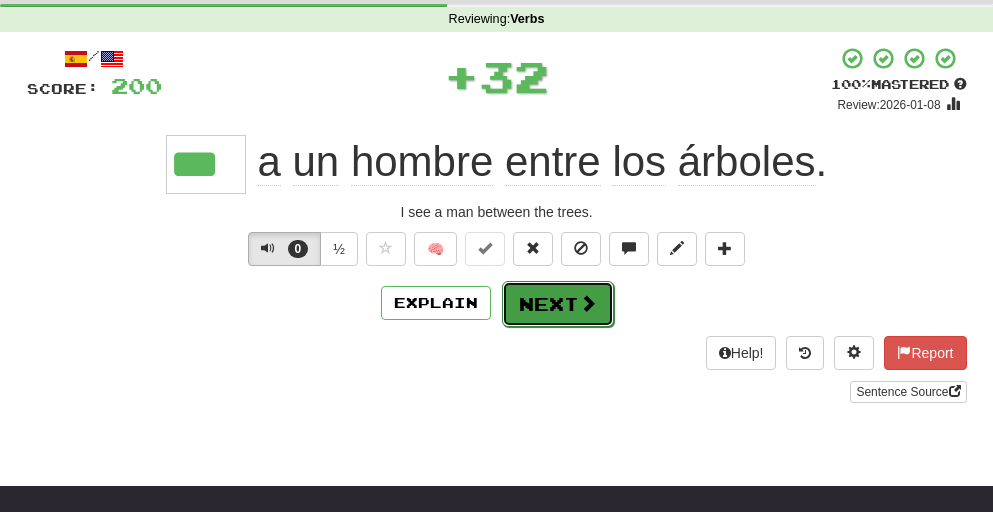 click on "Next" at bounding box center (558, 304) 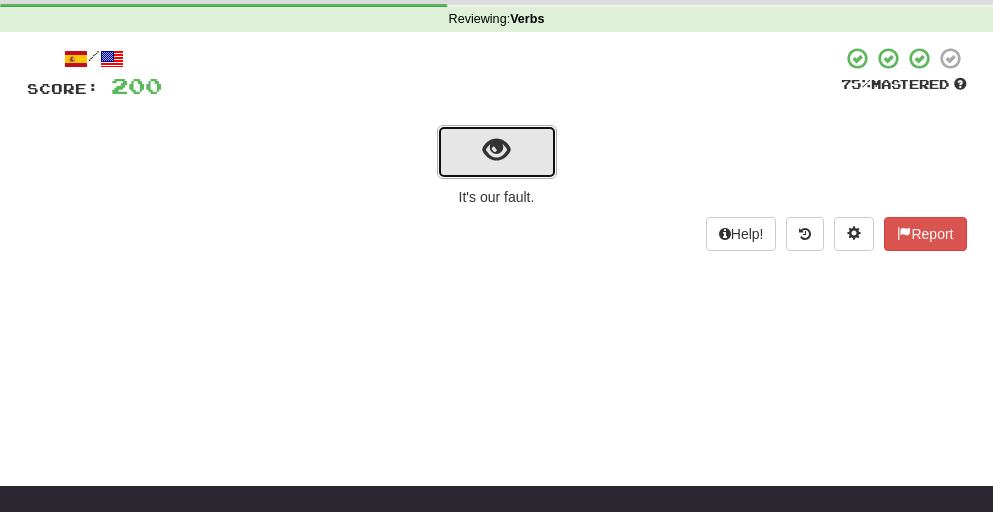 click at bounding box center (496, 150) 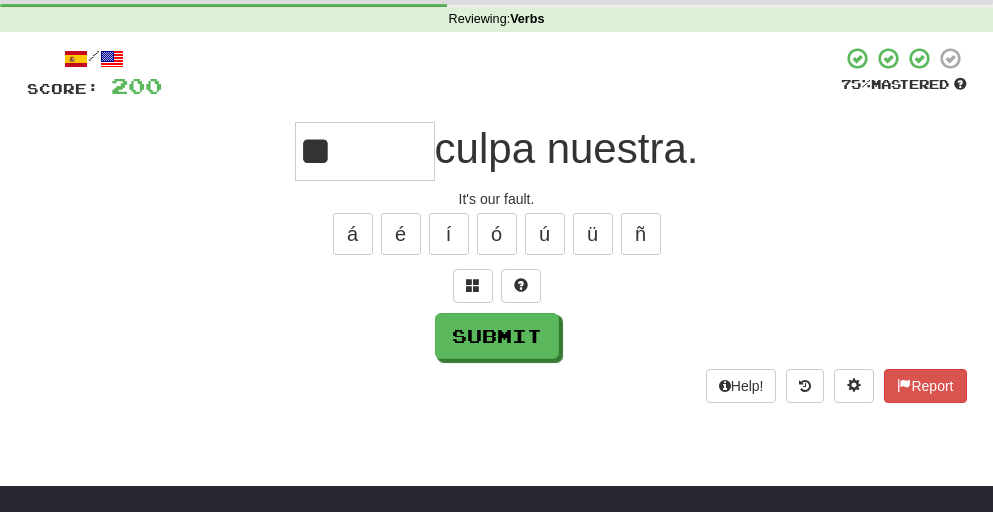 type on "**" 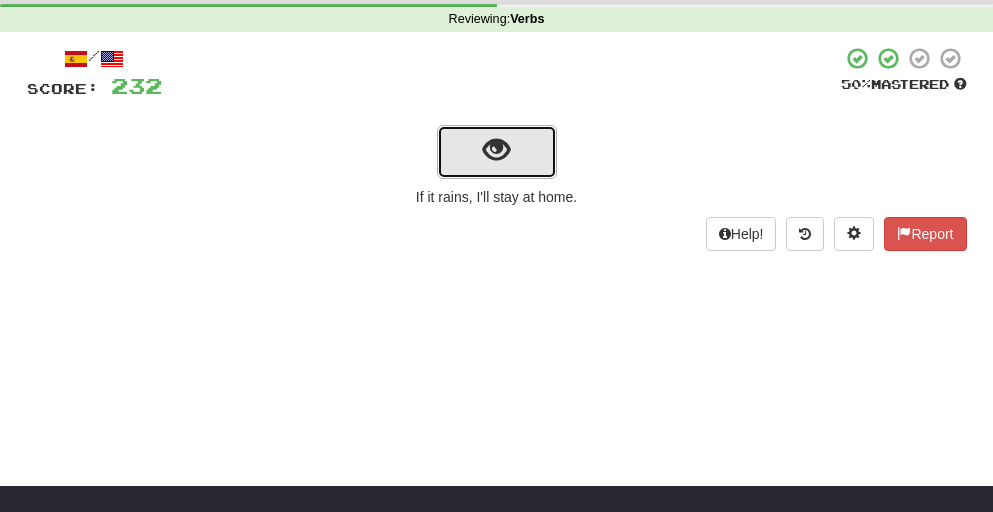 click at bounding box center (496, 150) 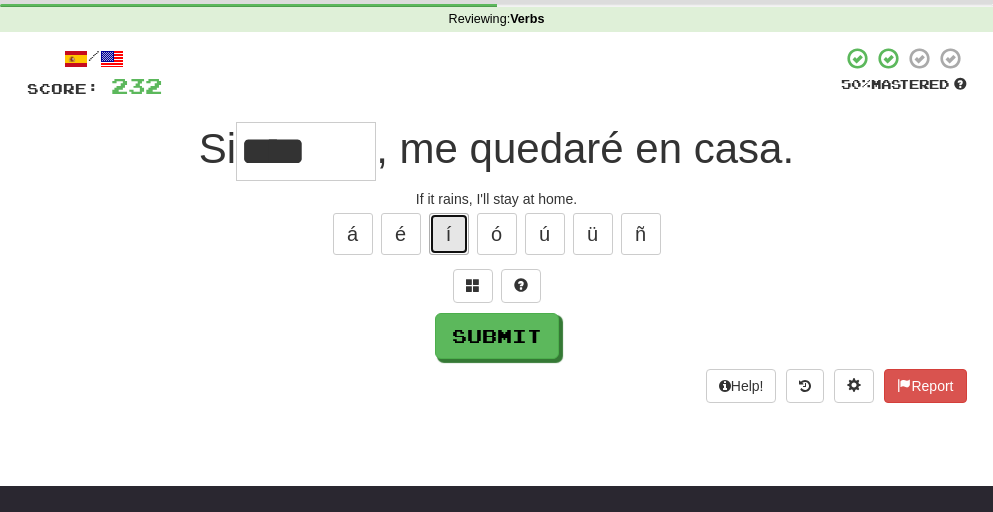 click on "í" at bounding box center [449, 234] 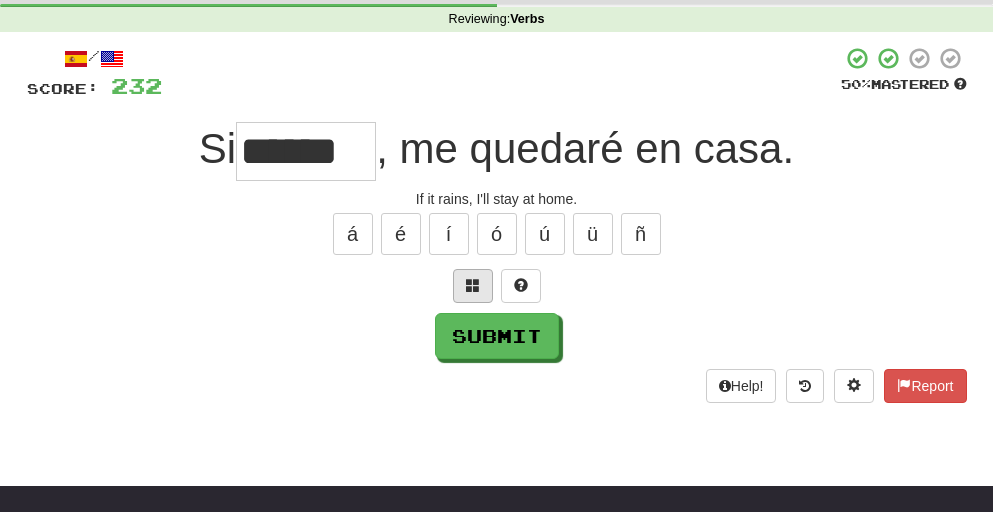 type on "******" 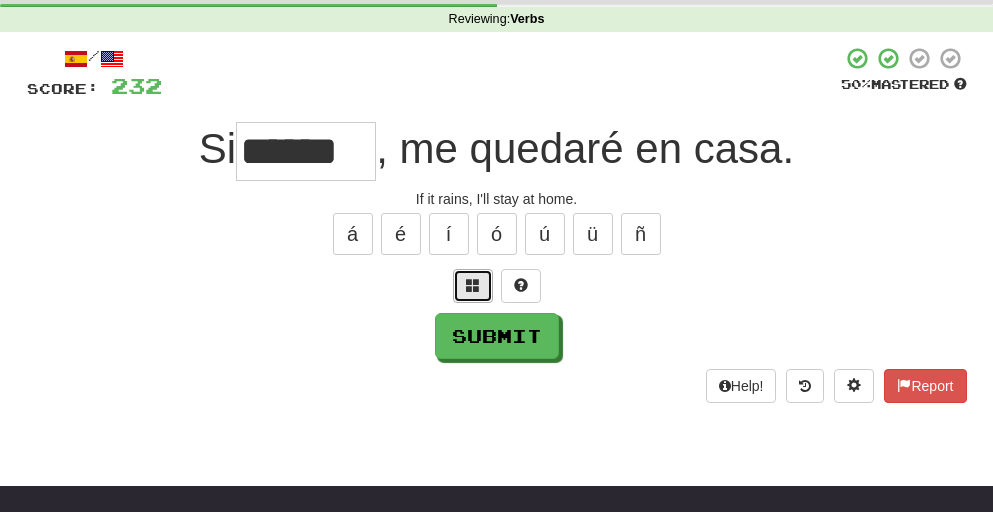 click at bounding box center (473, 285) 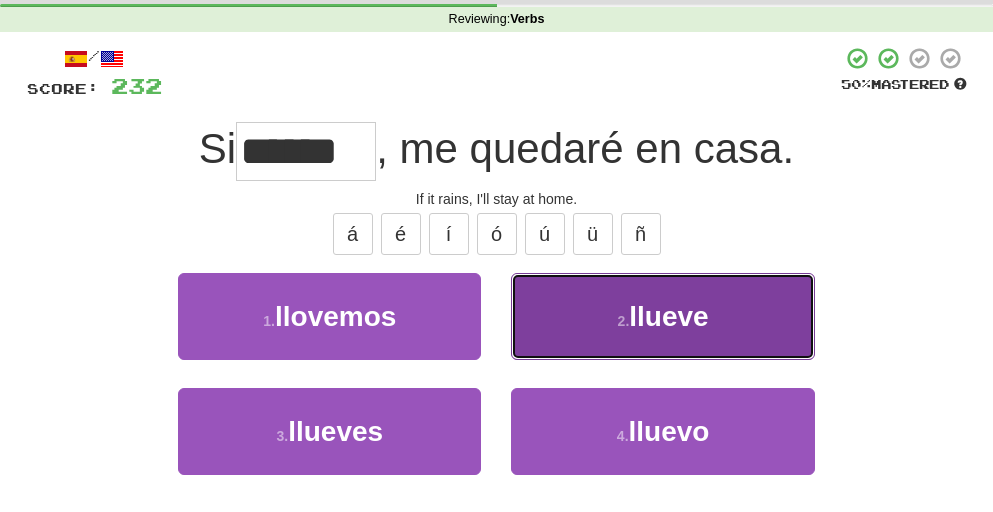 click on "llueve" at bounding box center (668, 316) 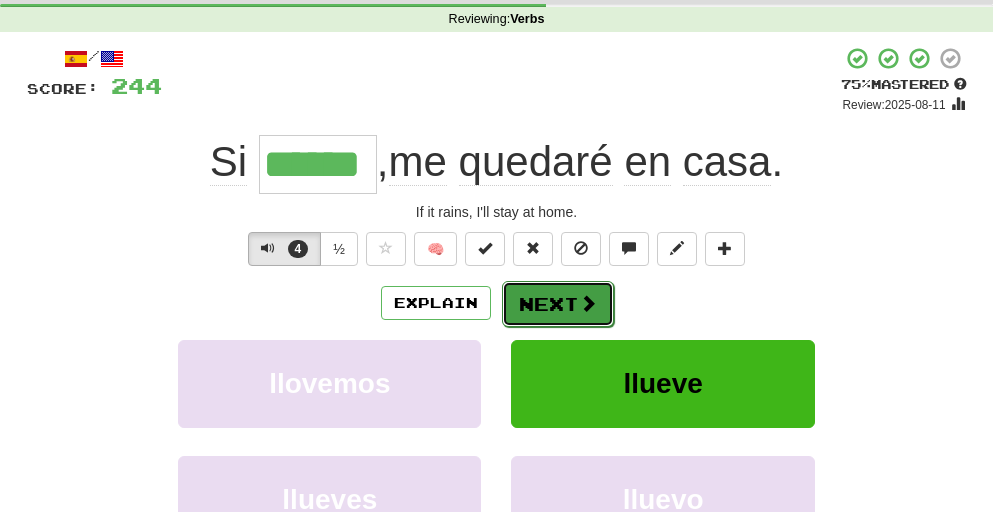 click on "Next" at bounding box center (558, 304) 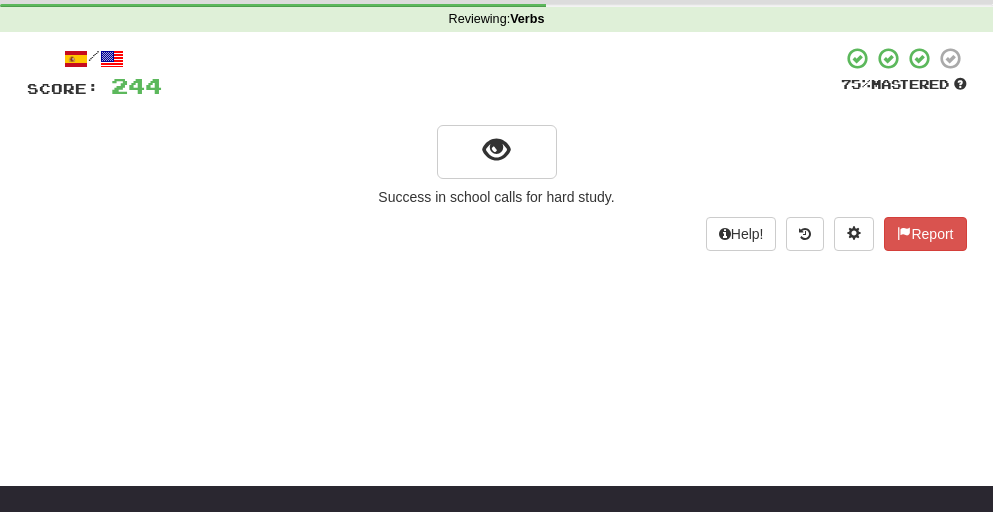 click at bounding box center (497, 150) 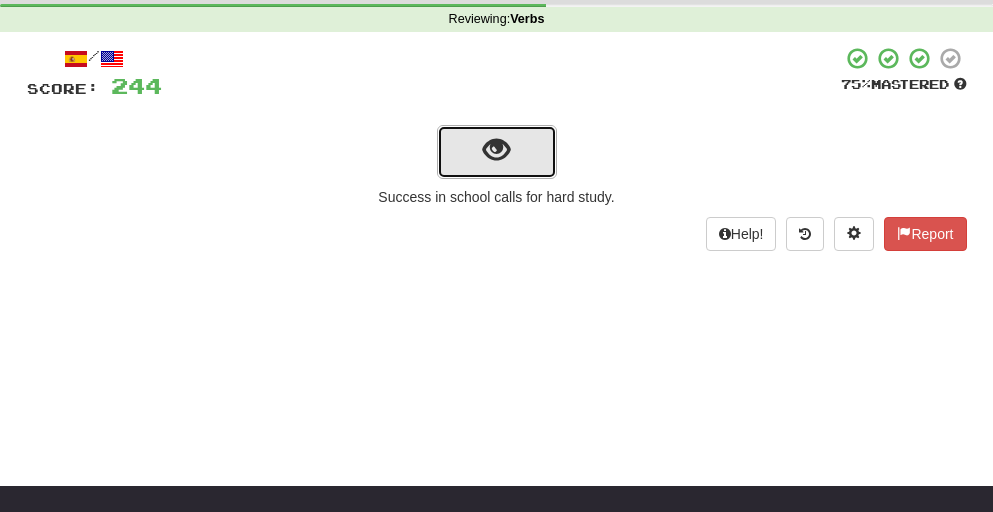 click at bounding box center (496, 150) 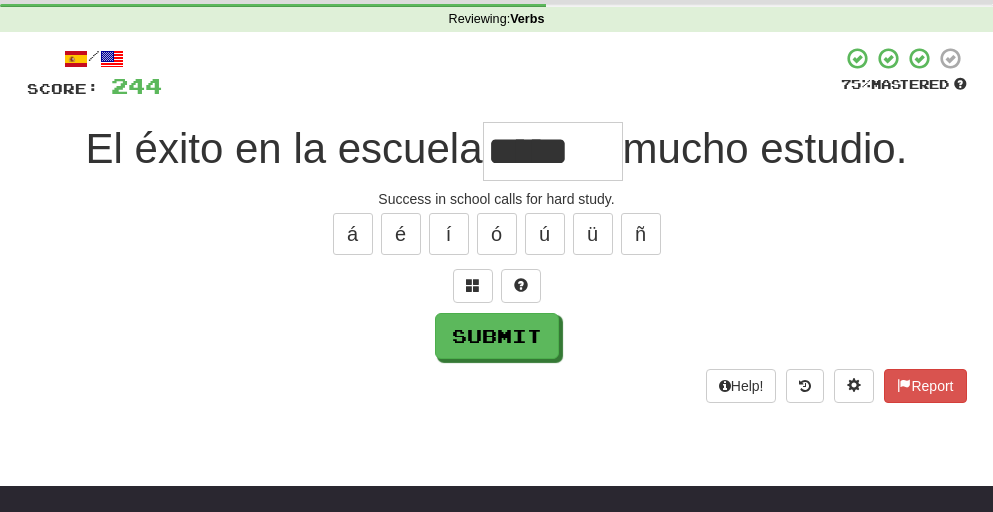 scroll, scrollTop: 0, scrollLeft: 0, axis: both 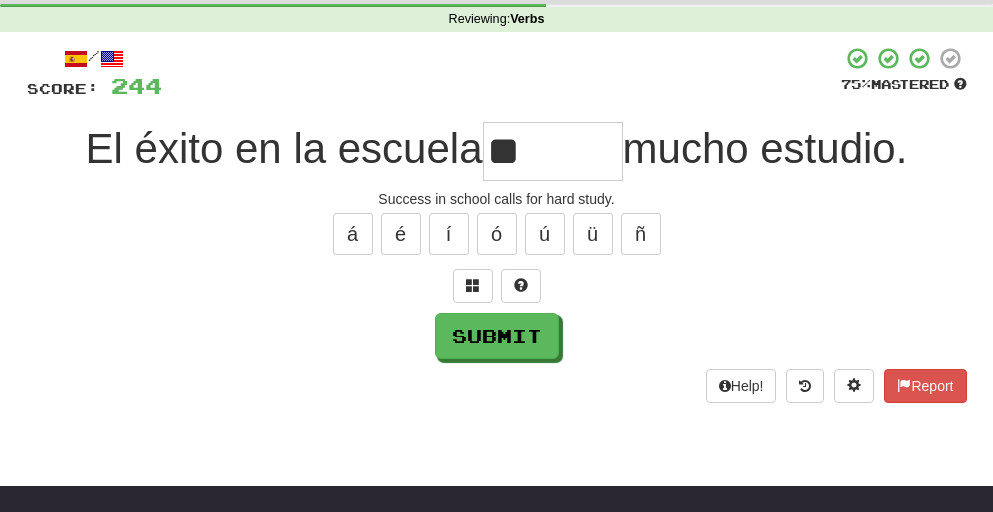type on "*" 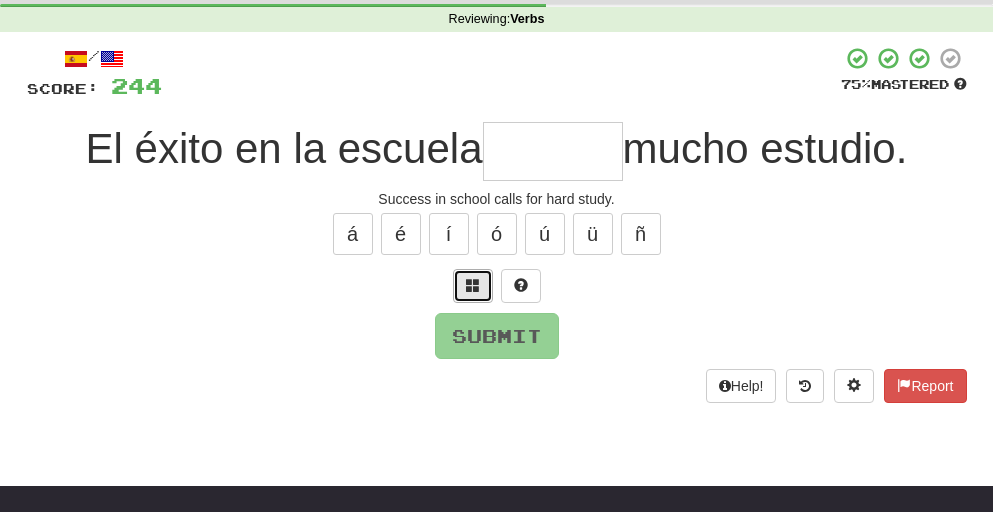click at bounding box center (473, 285) 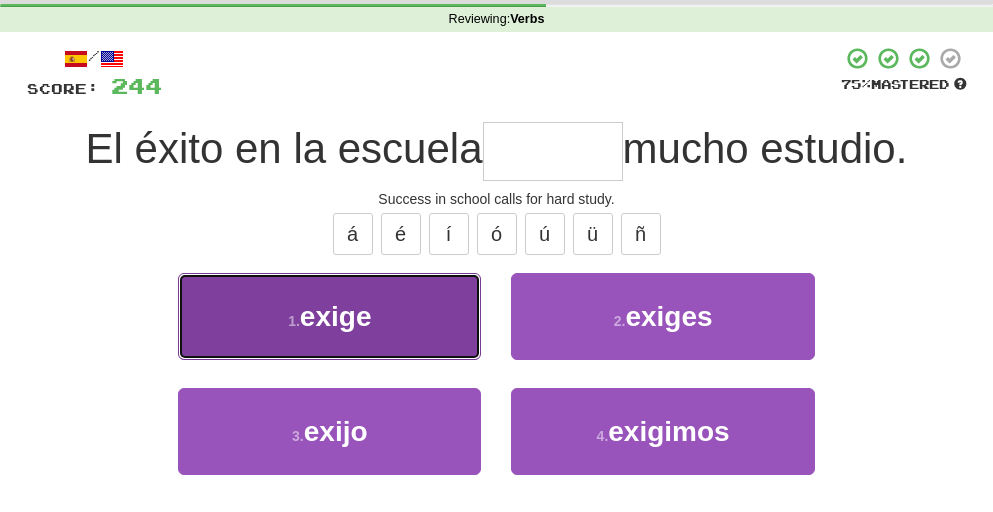click on "1 .  exige" at bounding box center [329, 316] 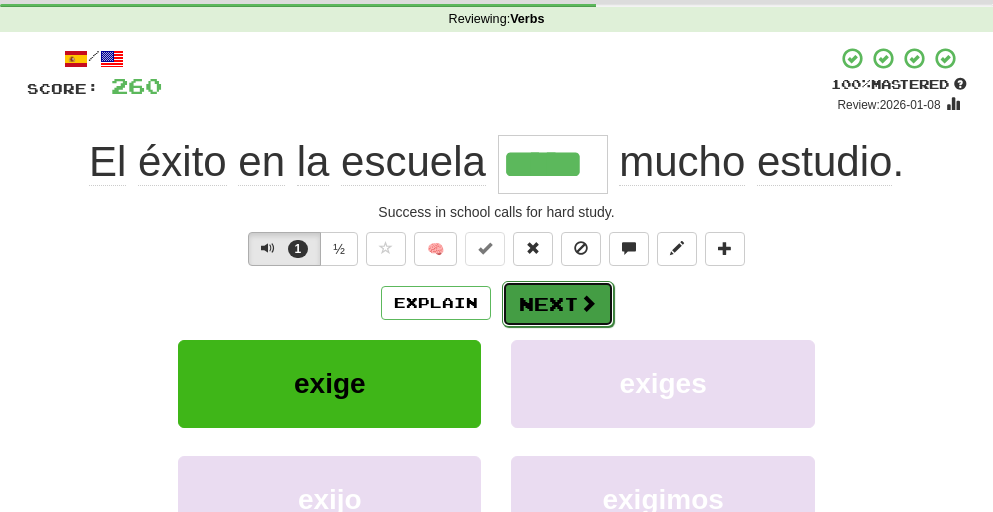 click on "Next" at bounding box center (558, 304) 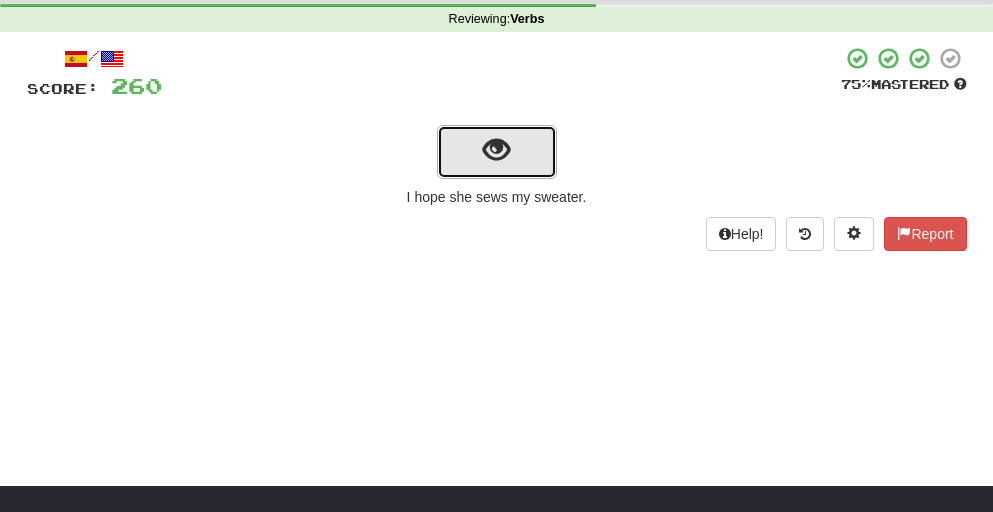 click at bounding box center (496, 150) 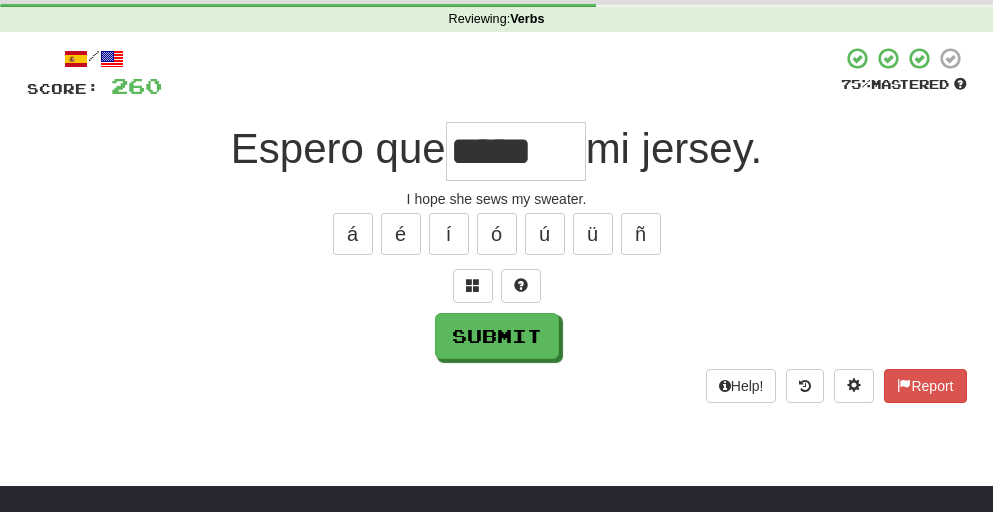 scroll, scrollTop: 0, scrollLeft: 0, axis: both 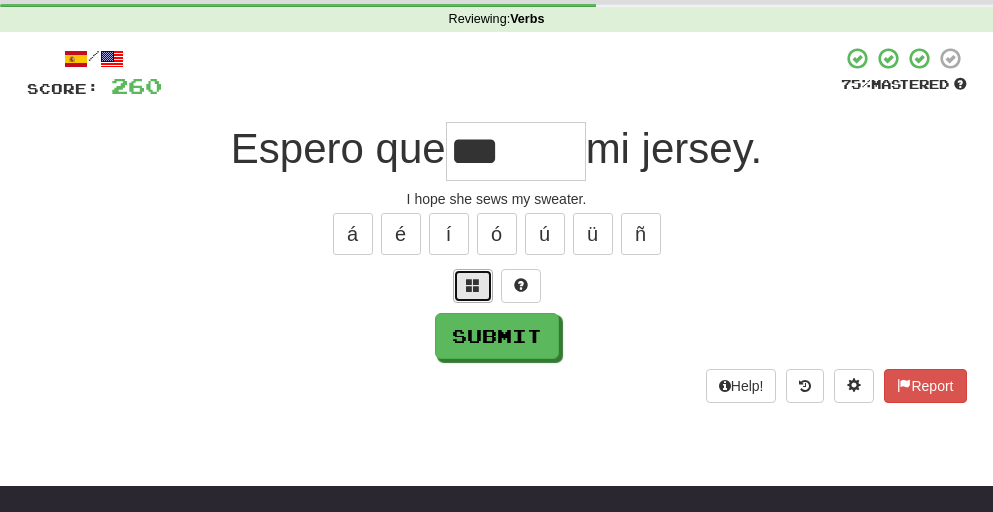 click at bounding box center (473, 285) 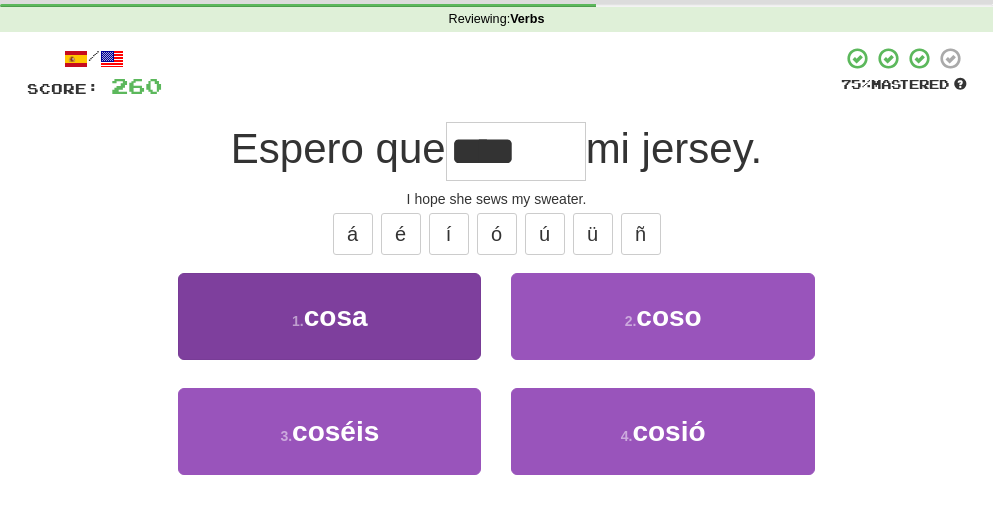 type on "****" 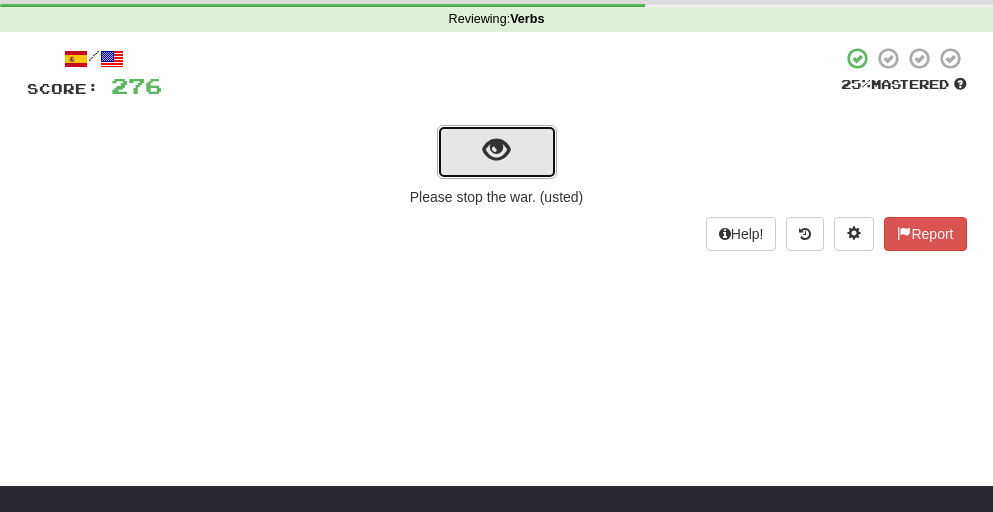click at bounding box center (496, 150) 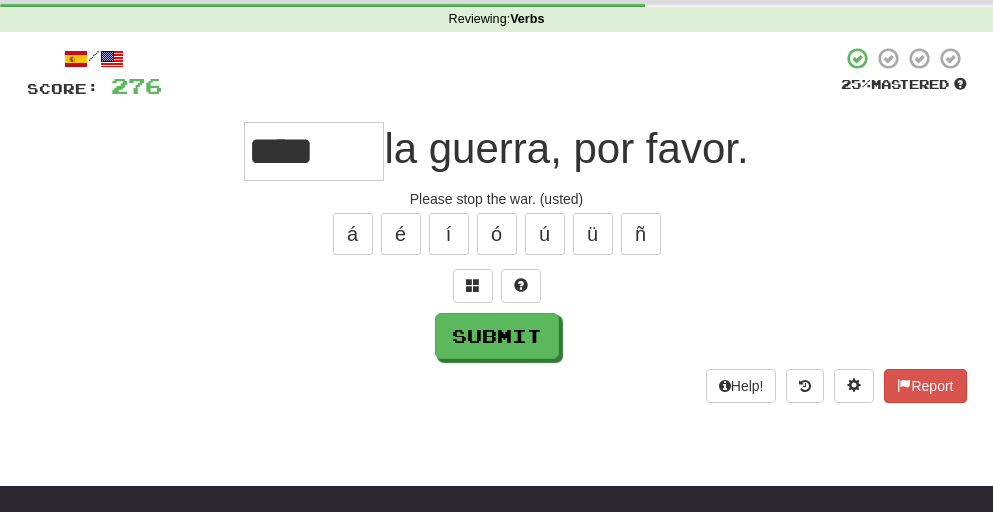 type on "****" 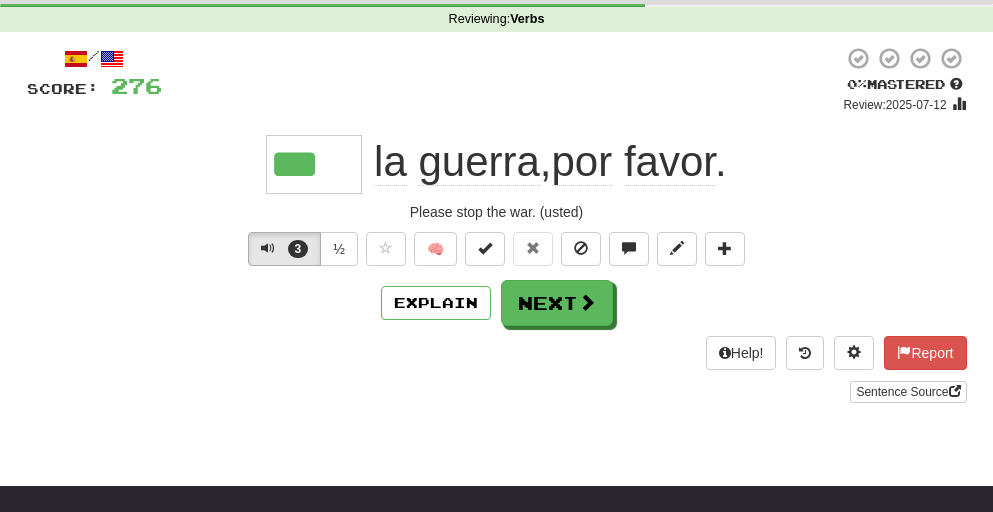 type on "****" 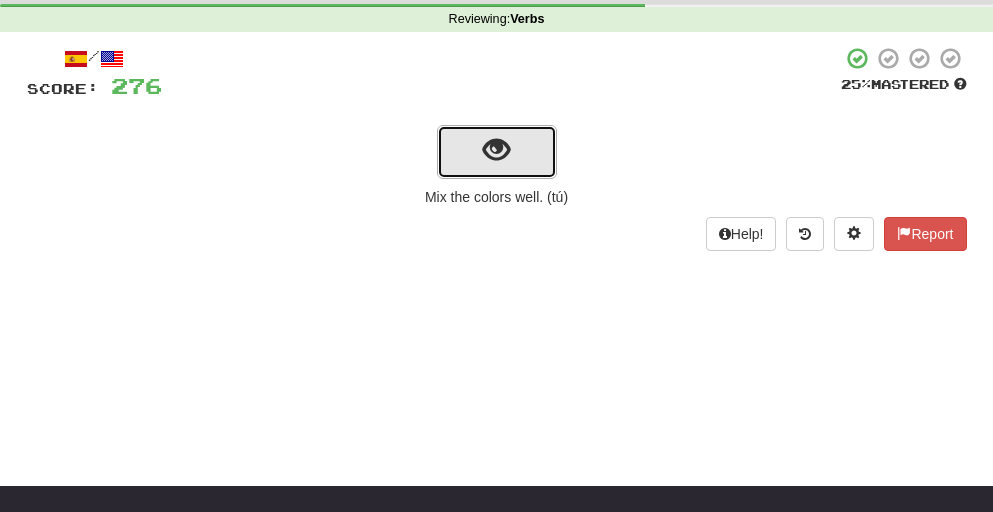 click at bounding box center (496, 150) 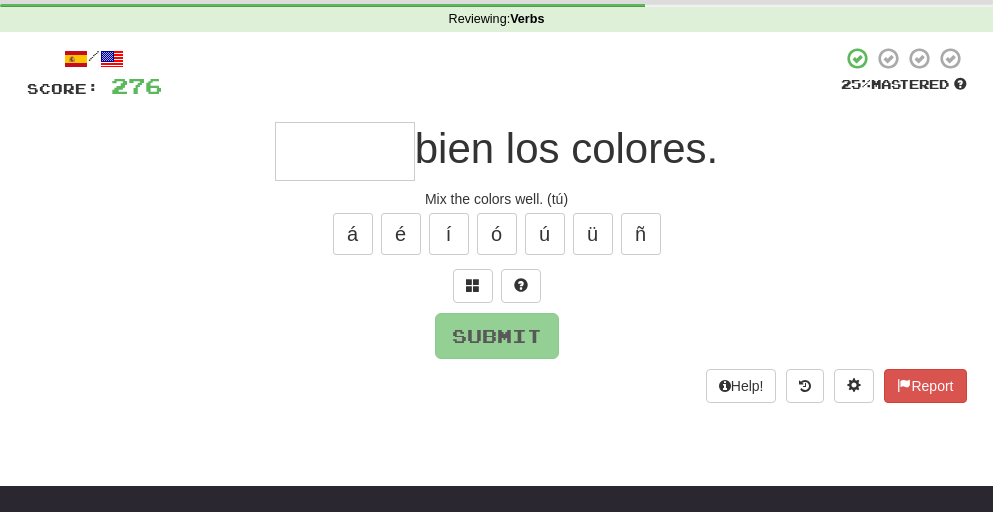 click at bounding box center (345, 151) 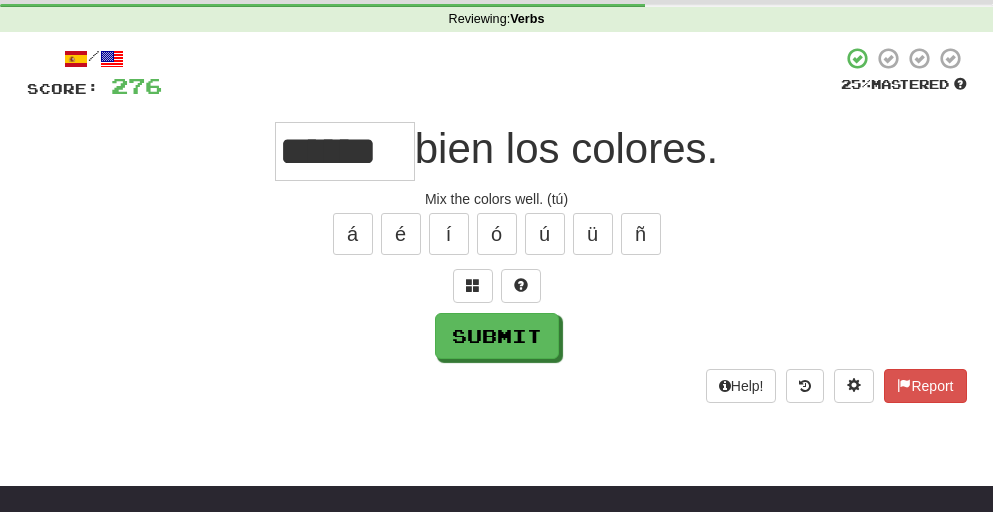 scroll, scrollTop: 0, scrollLeft: 1, axis: horizontal 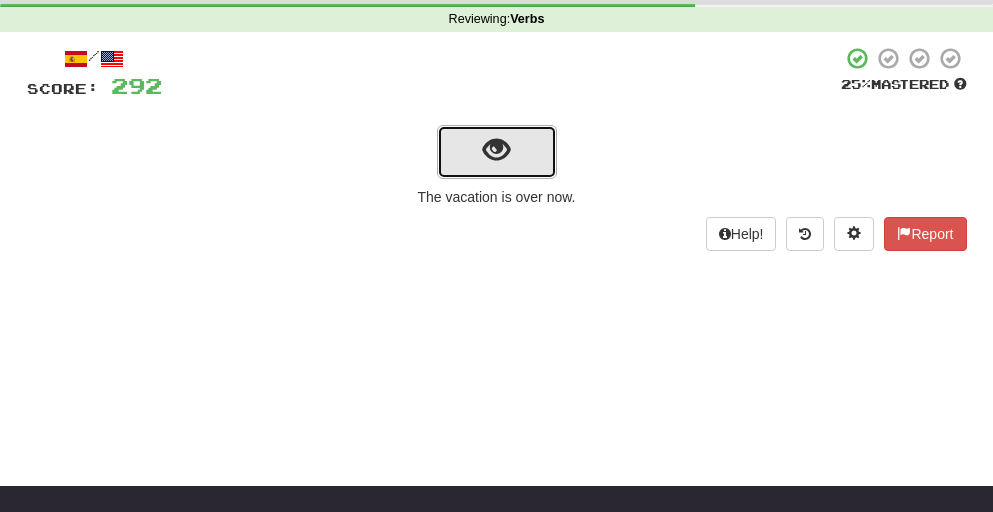 click at bounding box center (496, 150) 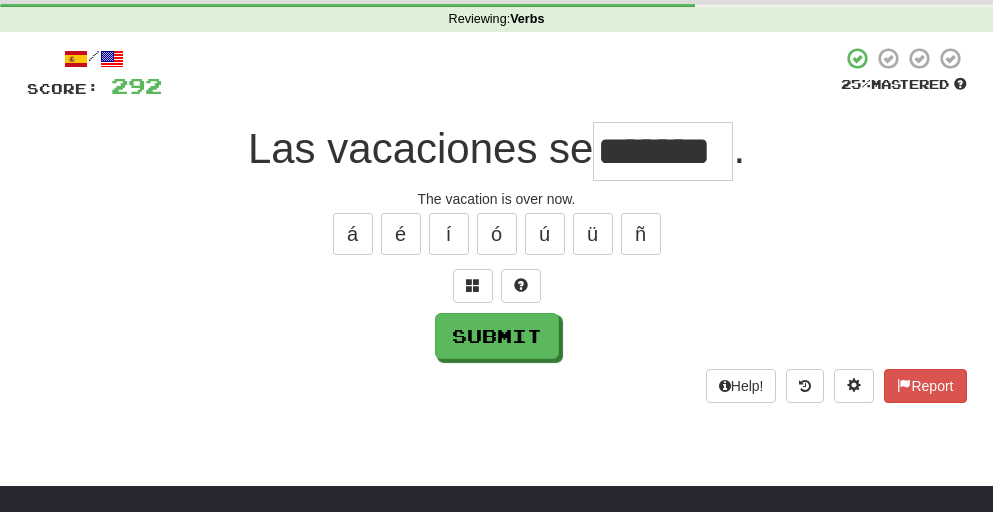 scroll, scrollTop: 0, scrollLeft: 9, axis: horizontal 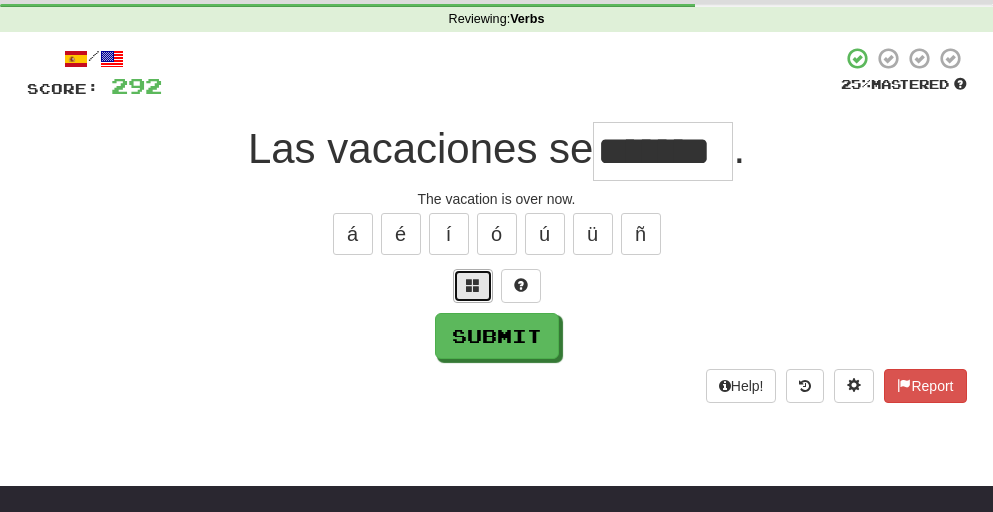click at bounding box center (473, 286) 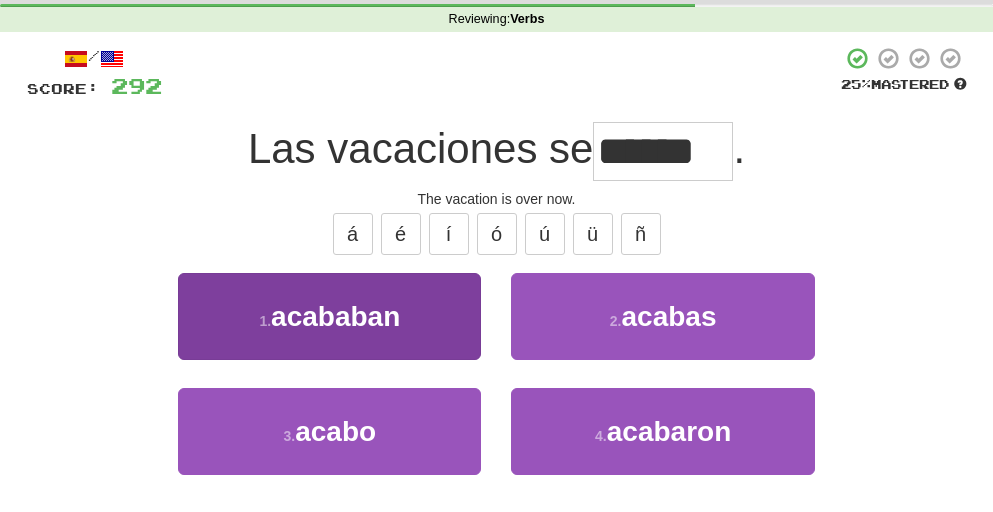 scroll, scrollTop: 0, scrollLeft: 0, axis: both 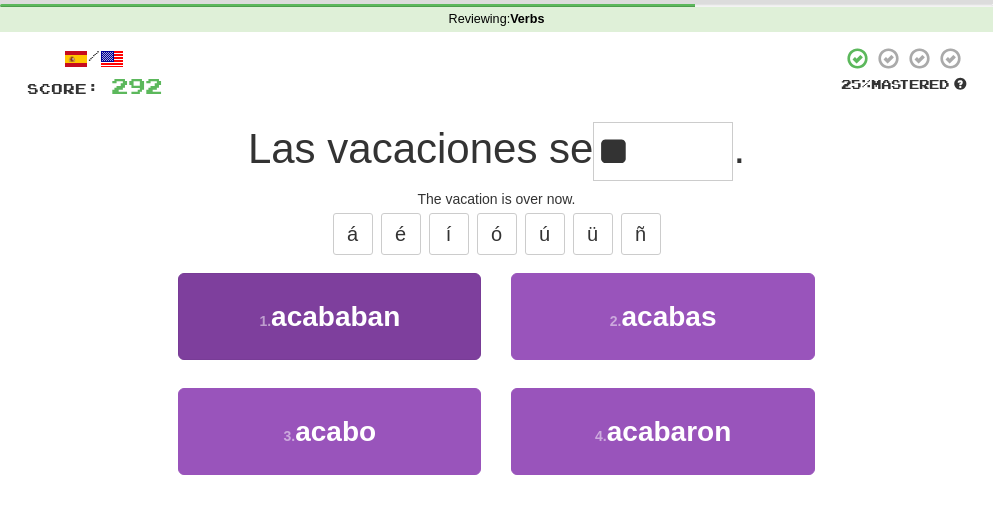 type on "*" 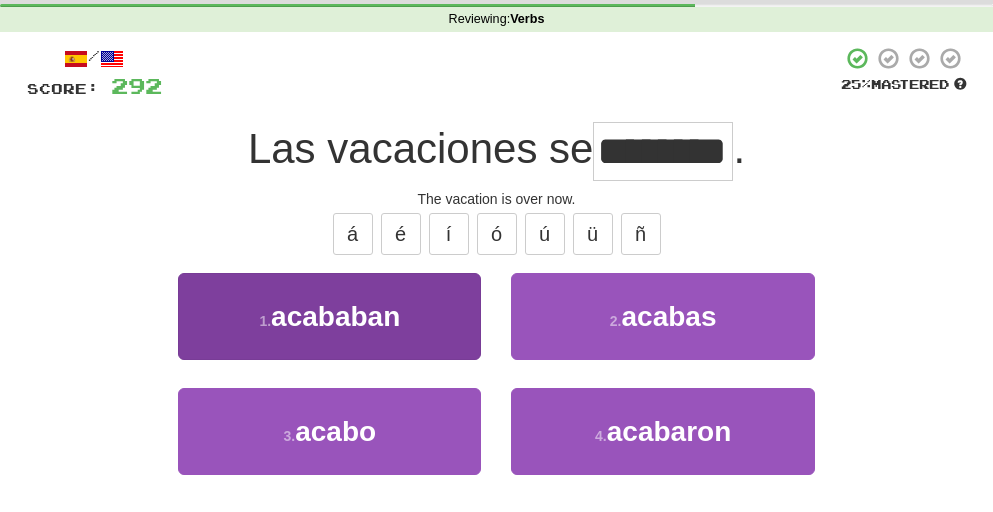 scroll, scrollTop: 0, scrollLeft: 44, axis: horizontal 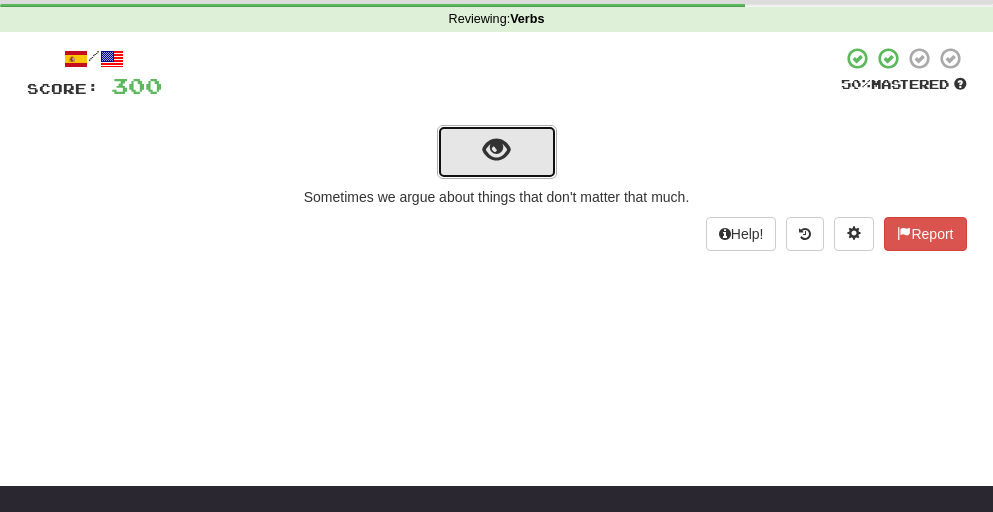 click at bounding box center [496, 150] 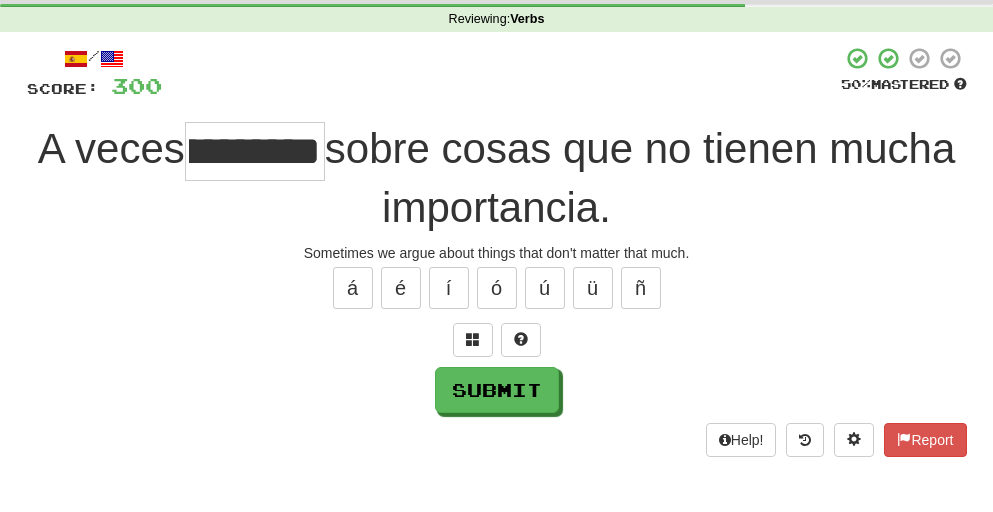 scroll, scrollTop: 0, scrollLeft: 73, axis: horizontal 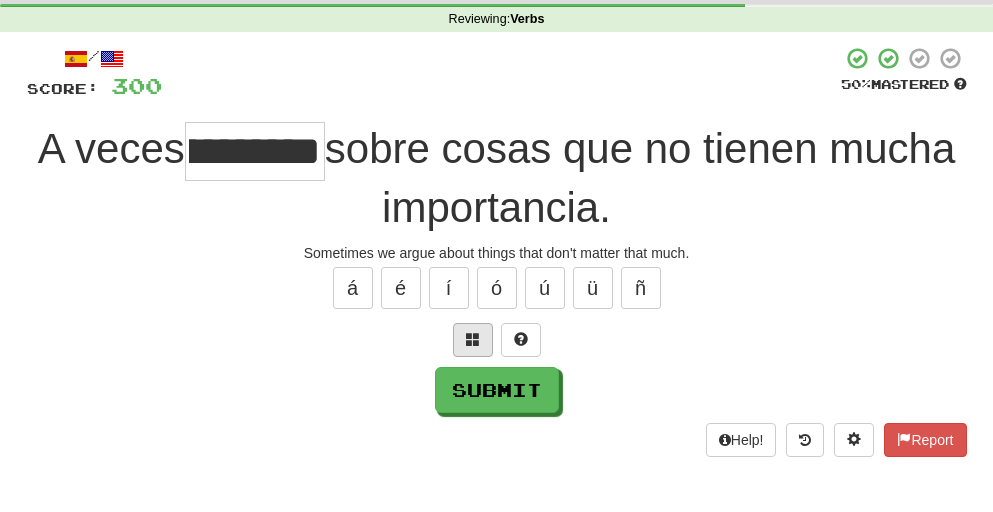 type on "**********" 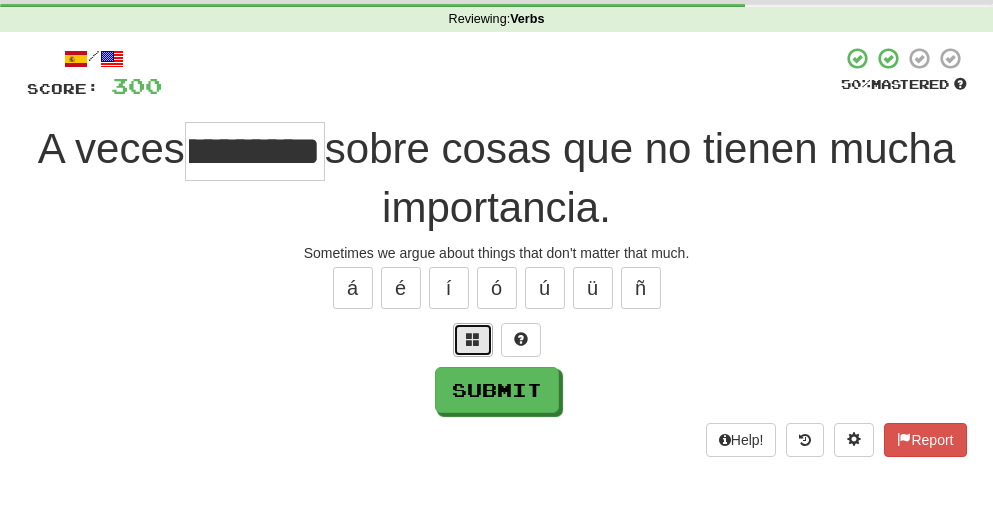 click at bounding box center [473, 340] 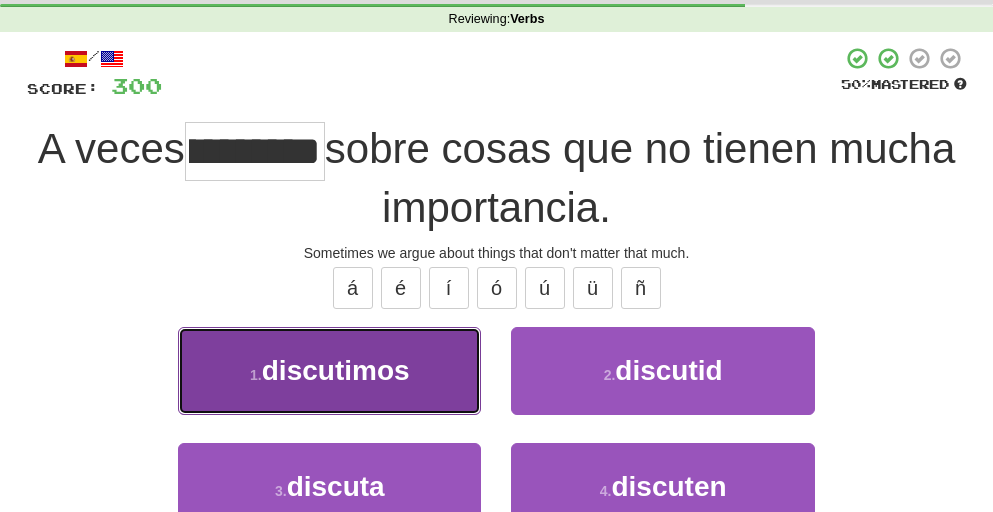 click on "discutimos" at bounding box center [336, 370] 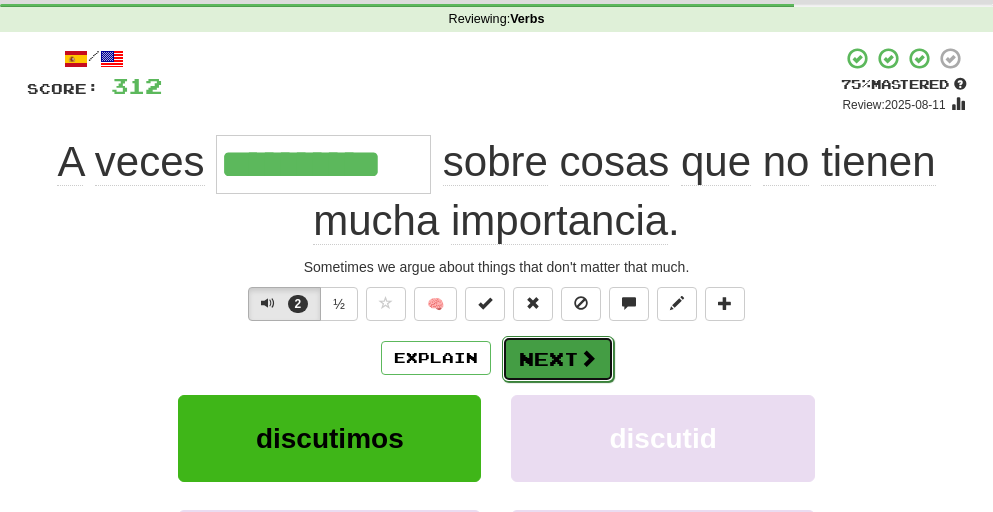 click on "Next" at bounding box center [558, 359] 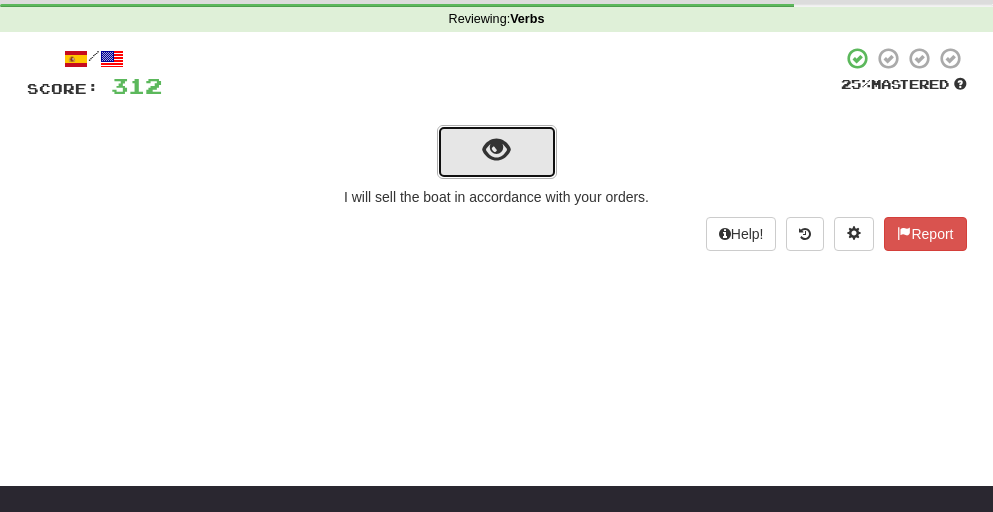 click at bounding box center [496, 150] 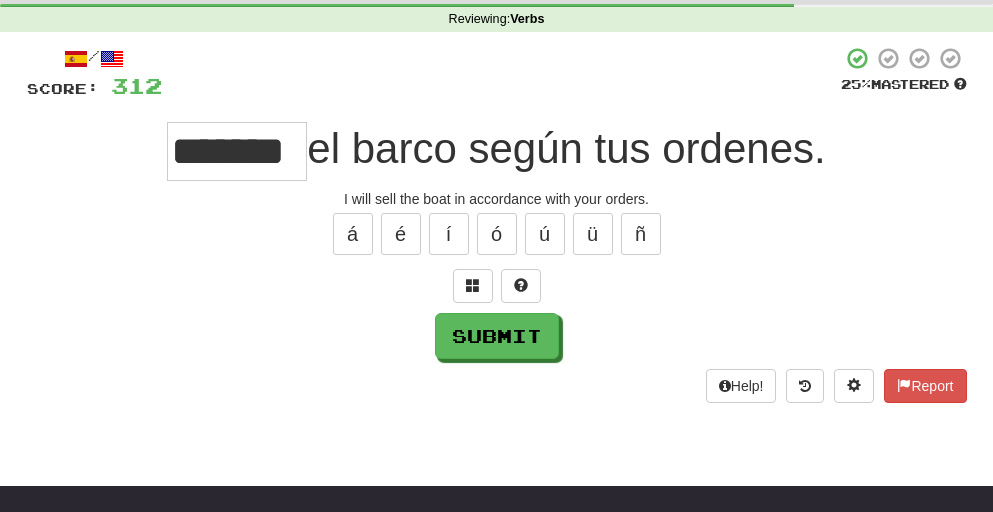 scroll, scrollTop: 0, scrollLeft: 11, axis: horizontal 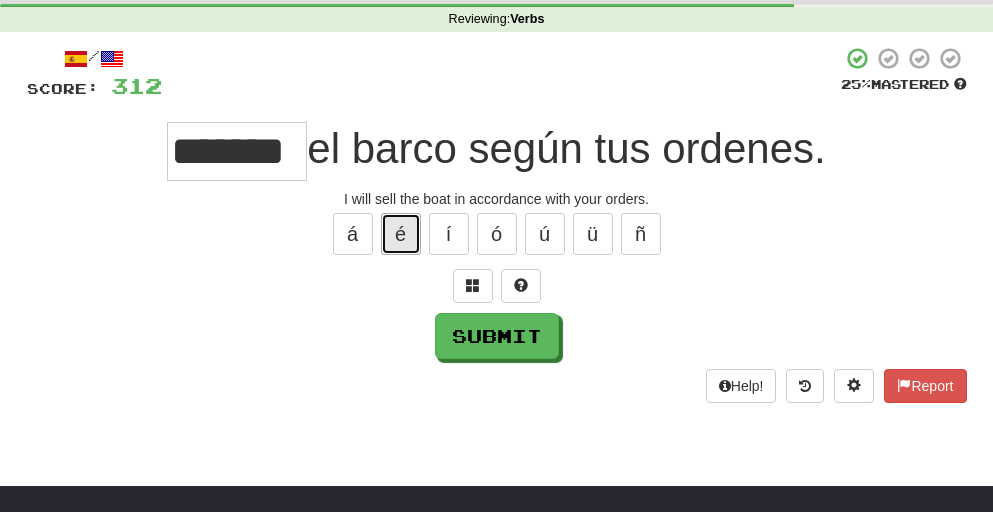 click on "é" at bounding box center (401, 234) 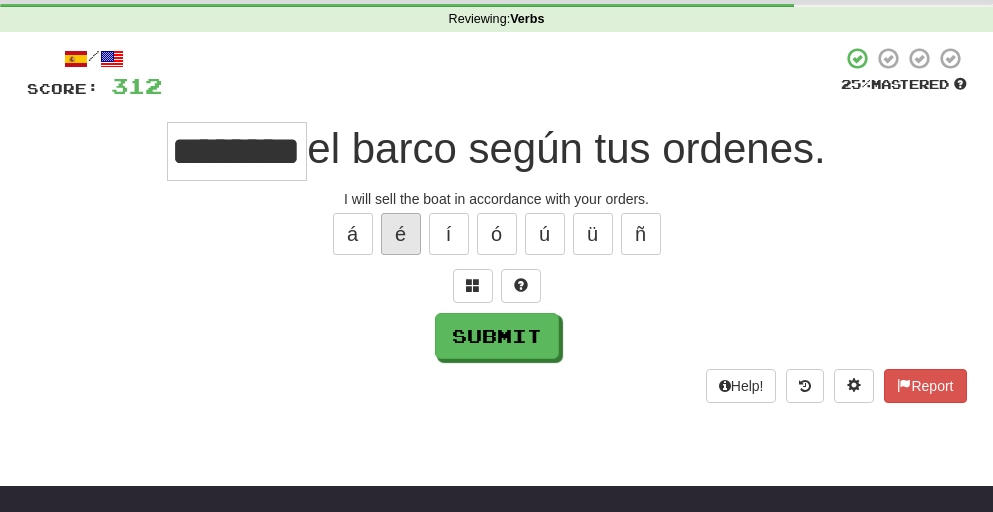 scroll, scrollTop: 0, scrollLeft: 33, axis: horizontal 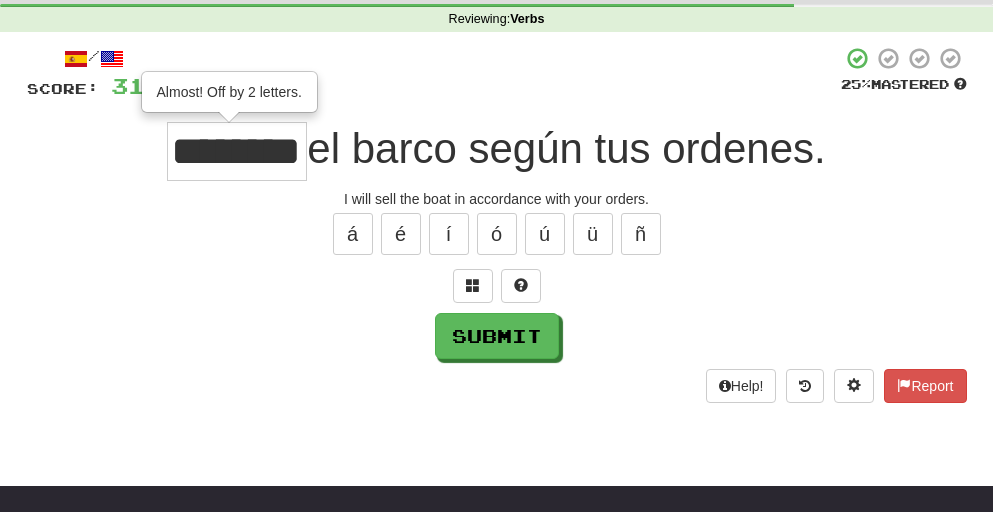 click on "********" at bounding box center (237, 151) 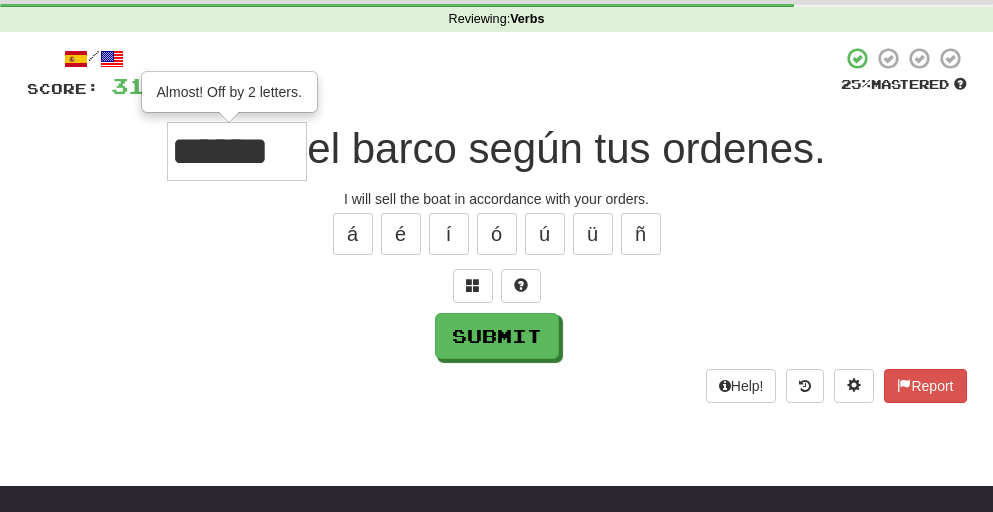 scroll, scrollTop: 0, scrollLeft: 0, axis: both 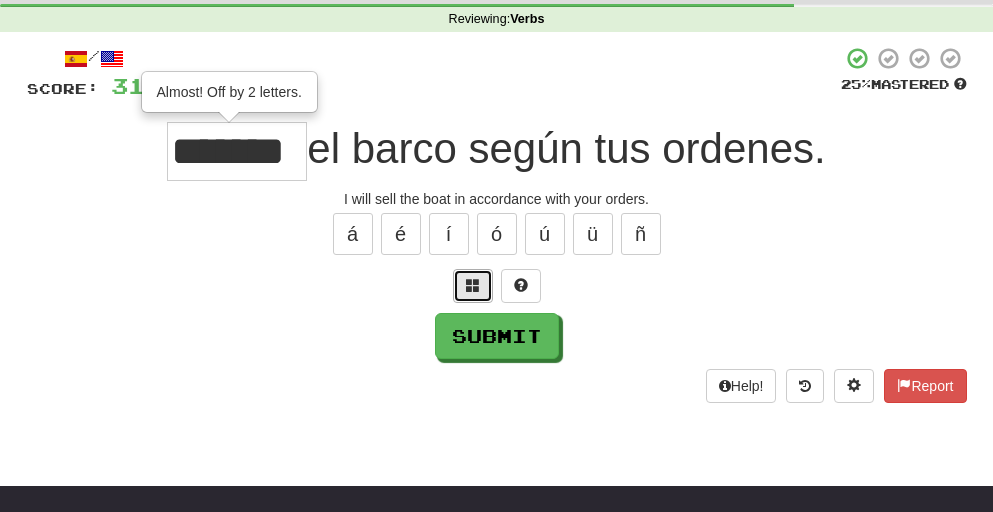 click at bounding box center [473, 286] 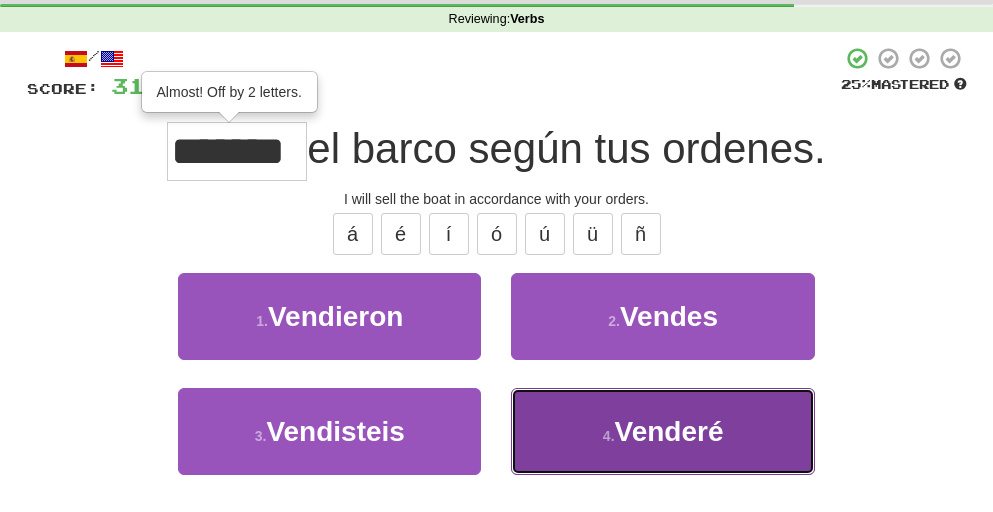 click on "Venderé" at bounding box center [669, 431] 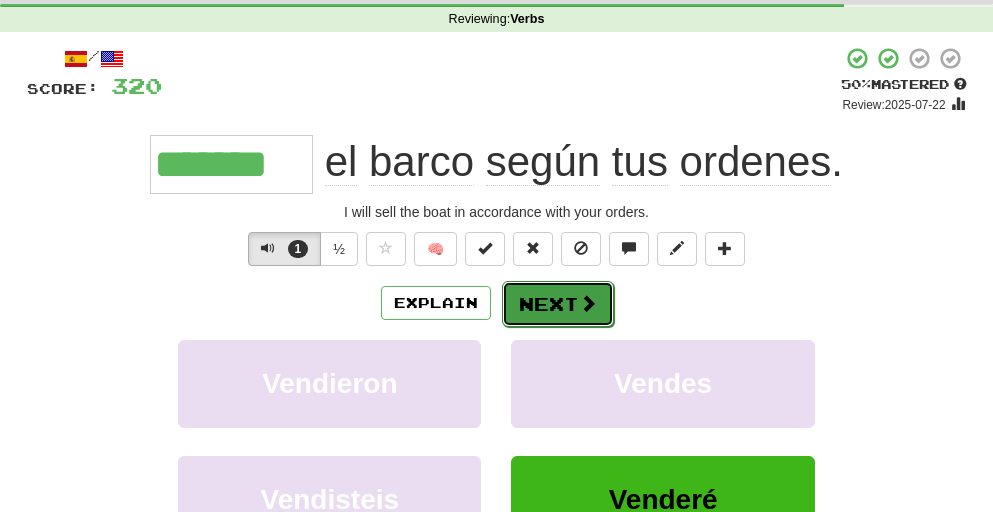 click on "Next" at bounding box center [558, 304] 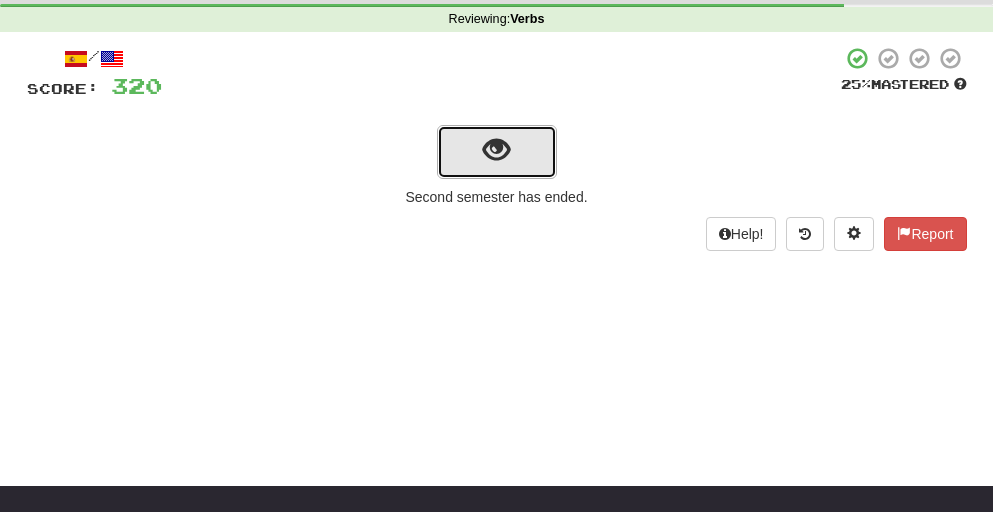 click at bounding box center (496, 150) 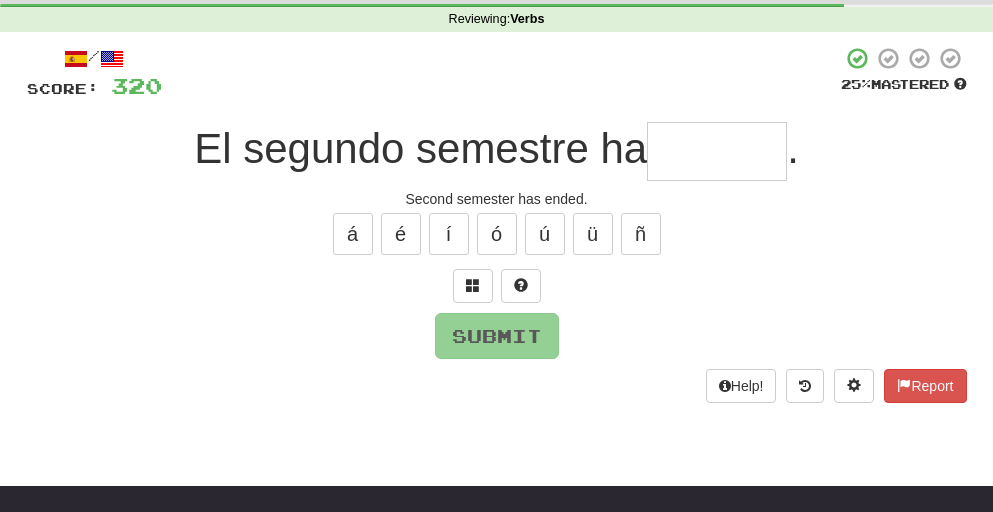 click at bounding box center (717, 151) 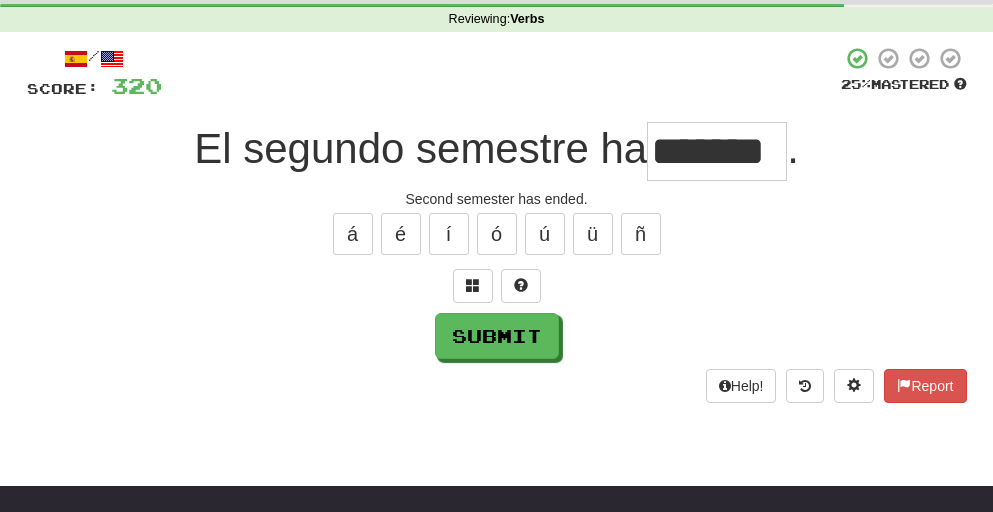 scroll, scrollTop: 0, scrollLeft: 32, axis: horizontal 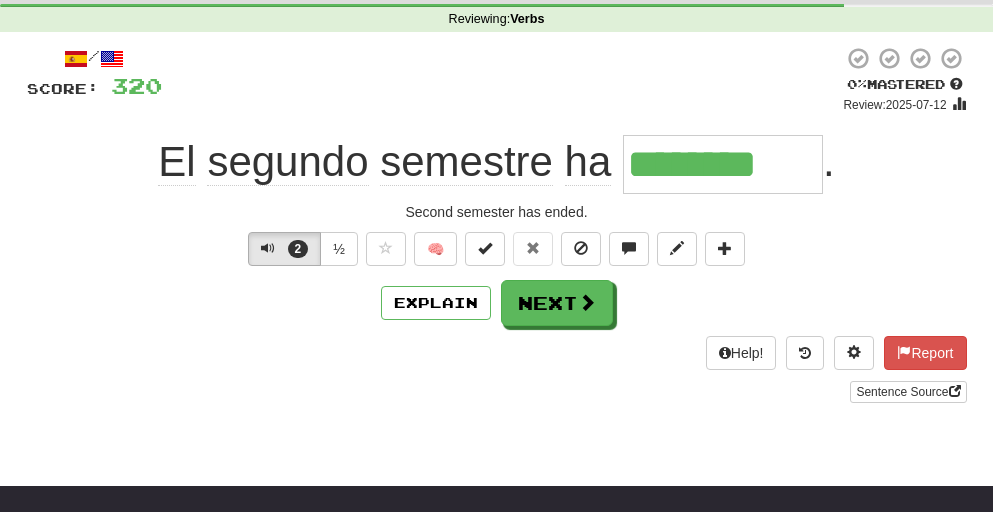type on "*********" 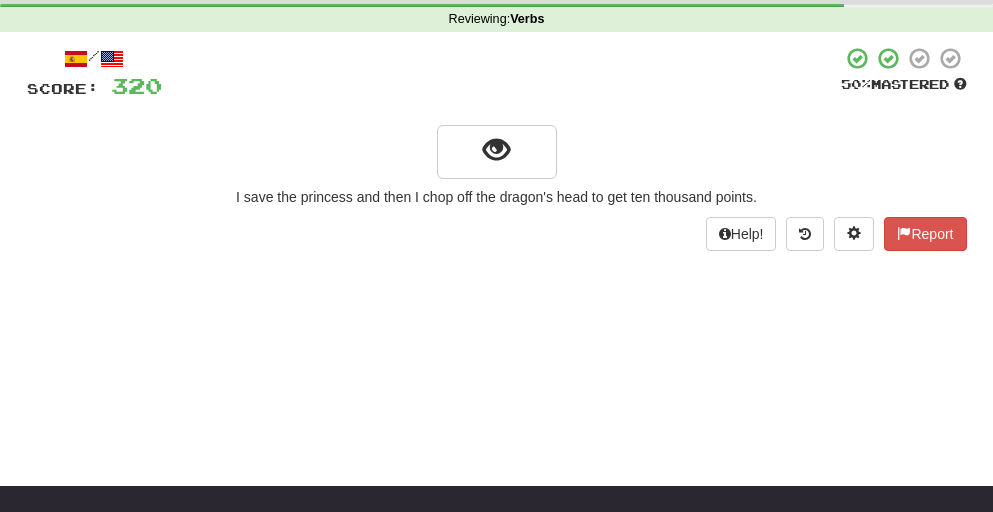 click on "I save the princess and then I chop off the dragon's head to get ten thousand points." at bounding box center (497, 197) 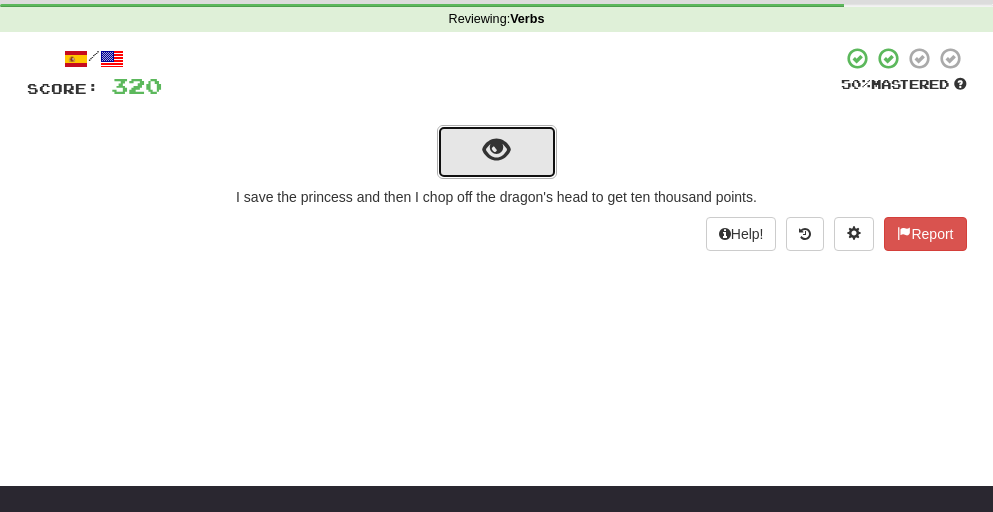 click at bounding box center [496, 150] 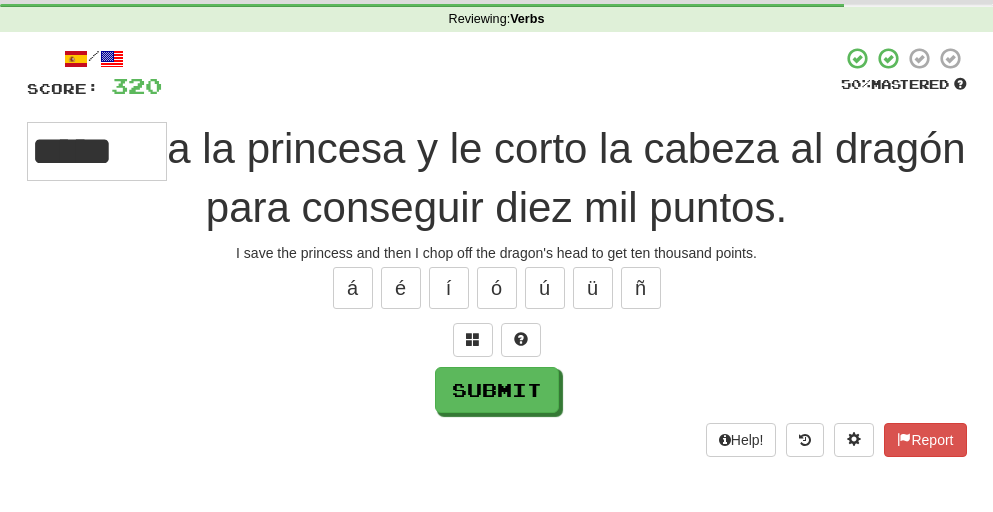 type on "*****" 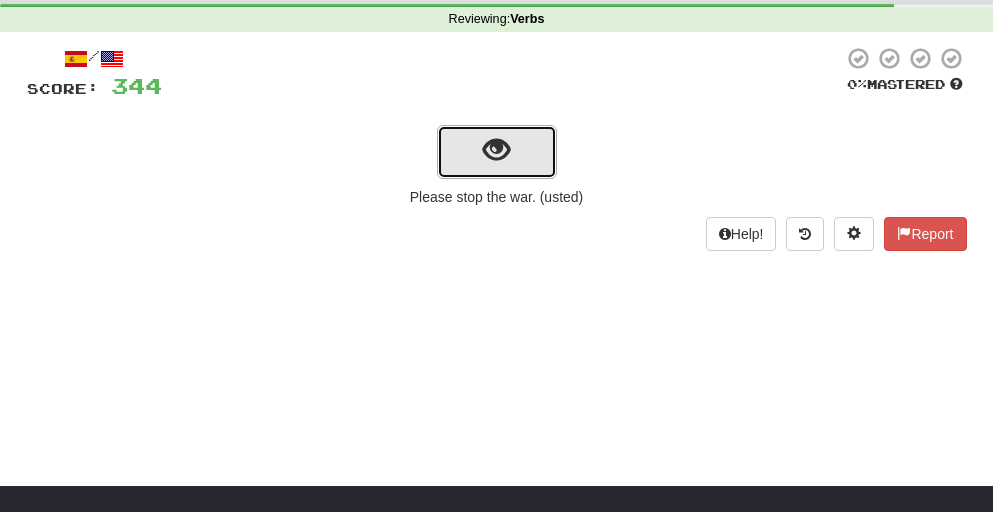 click at bounding box center (496, 150) 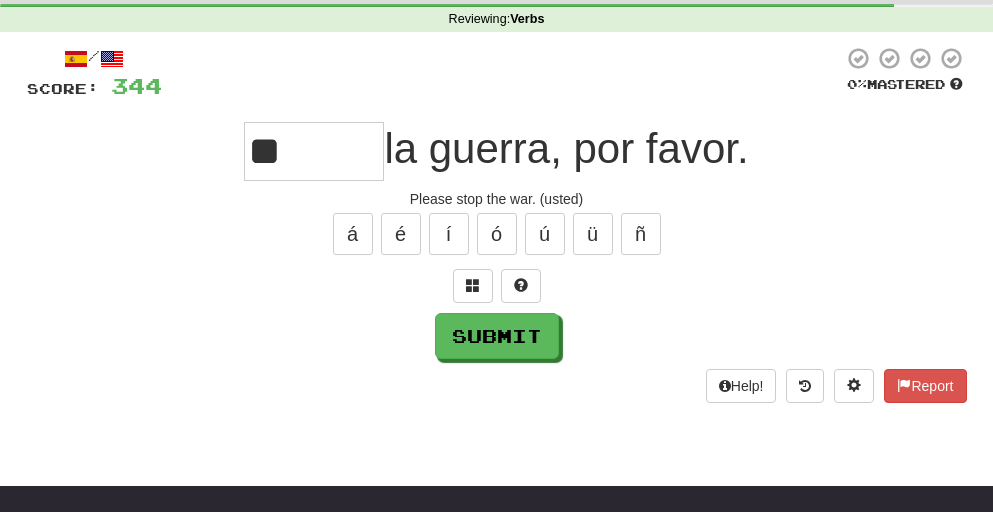 type on "*" 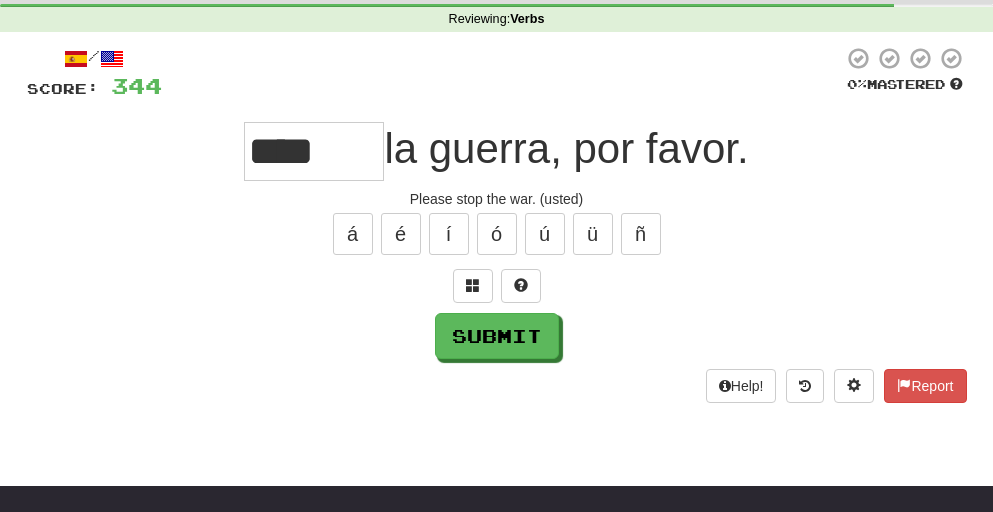 type on "****" 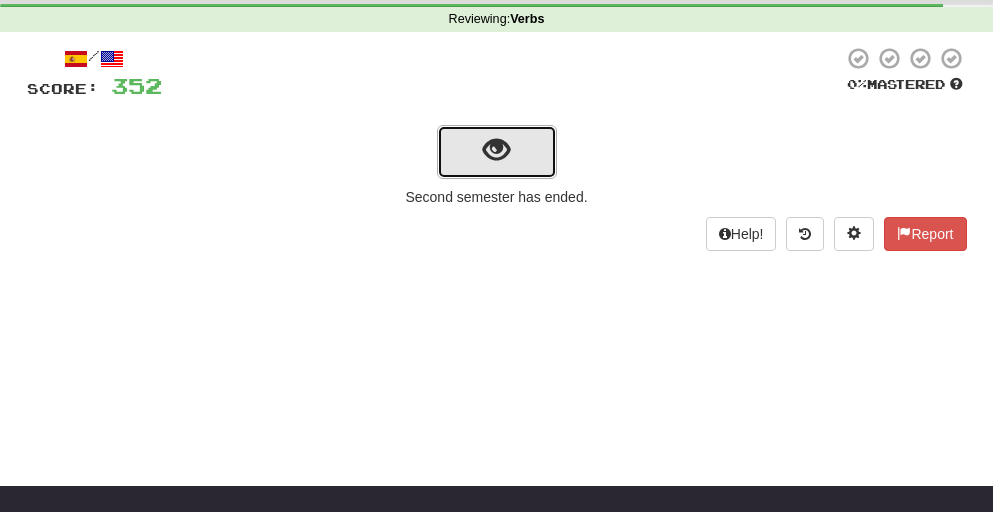 drag, startPoint x: 496, startPoint y: 158, endPoint x: 496, endPoint y: 147, distance: 11 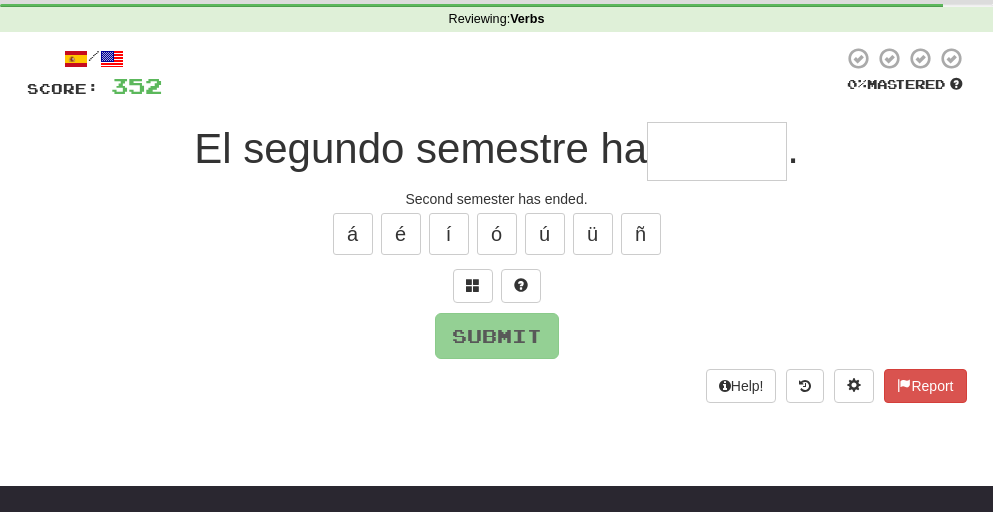click at bounding box center (717, 151) 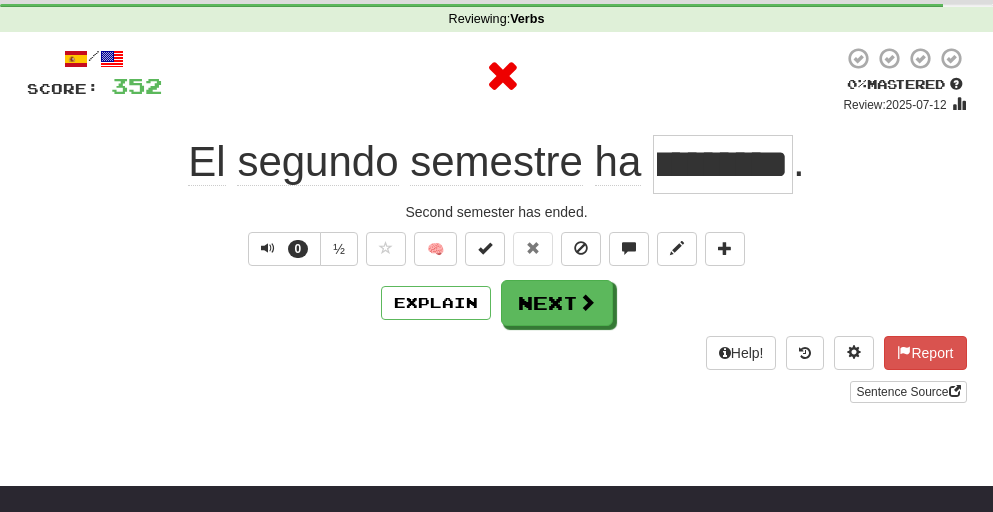 scroll, scrollTop: 0, scrollLeft: 0, axis: both 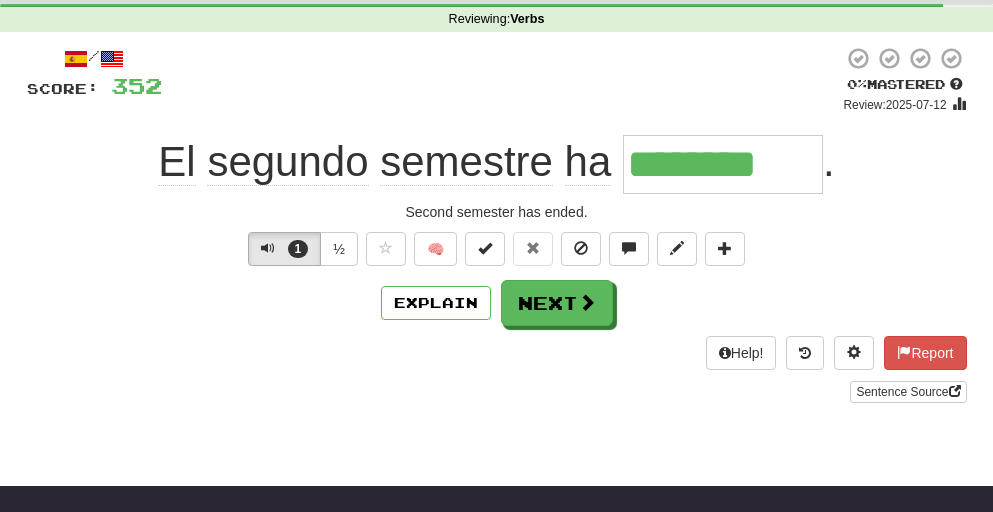 type on "*********" 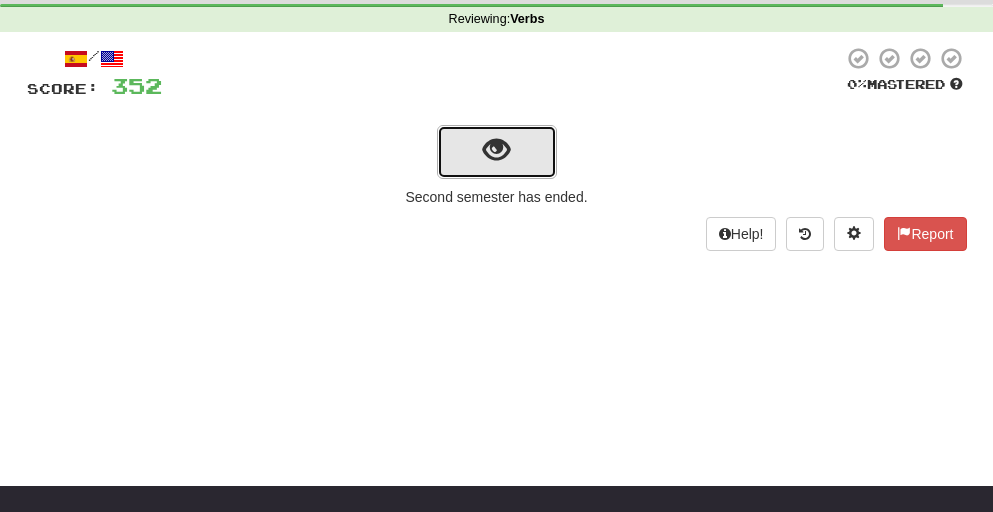 click at bounding box center (497, 152) 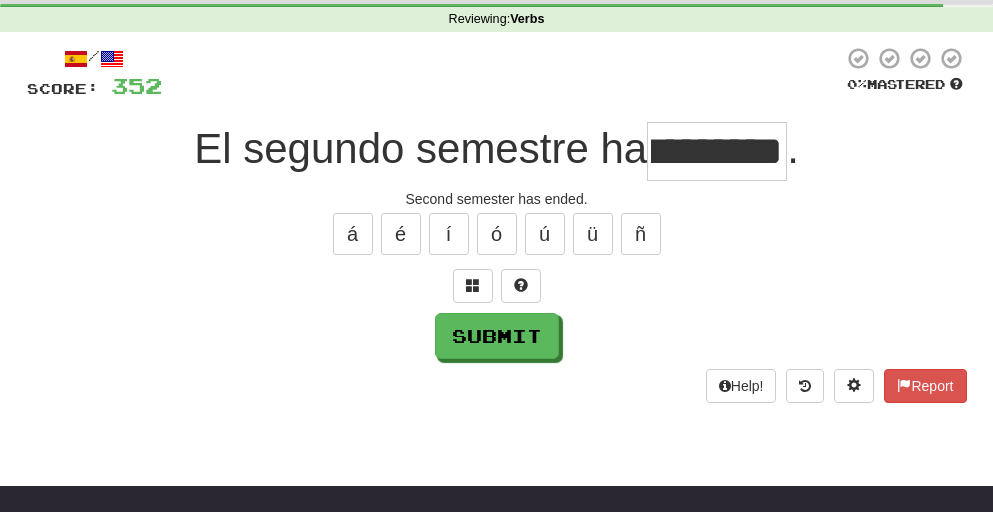 scroll, scrollTop: 0, scrollLeft: 58, axis: horizontal 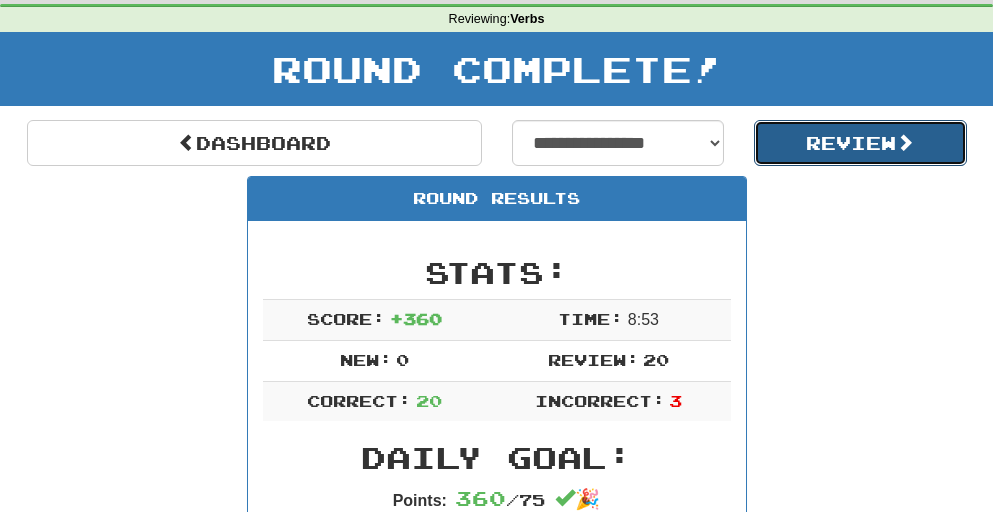 click on "Review" at bounding box center (860, 143) 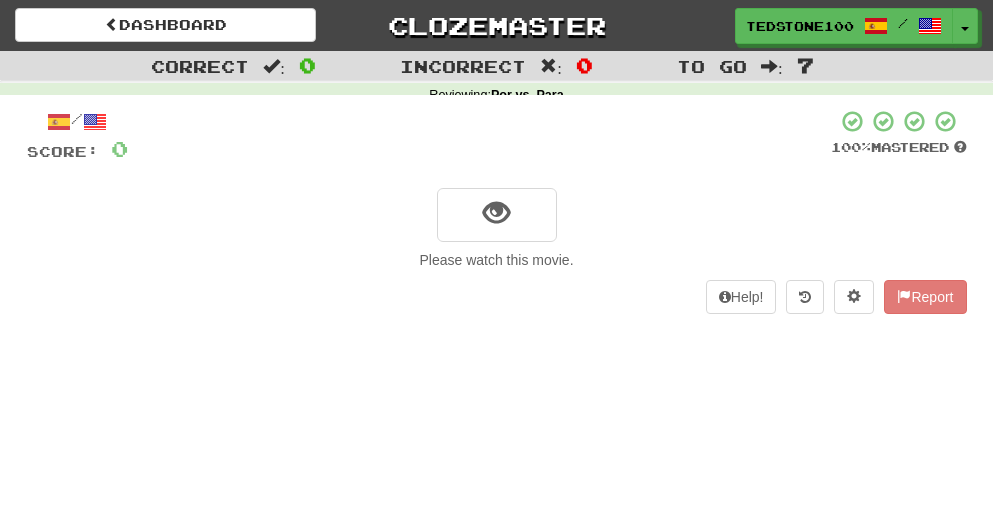 scroll, scrollTop: 0, scrollLeft: 0, axis: both 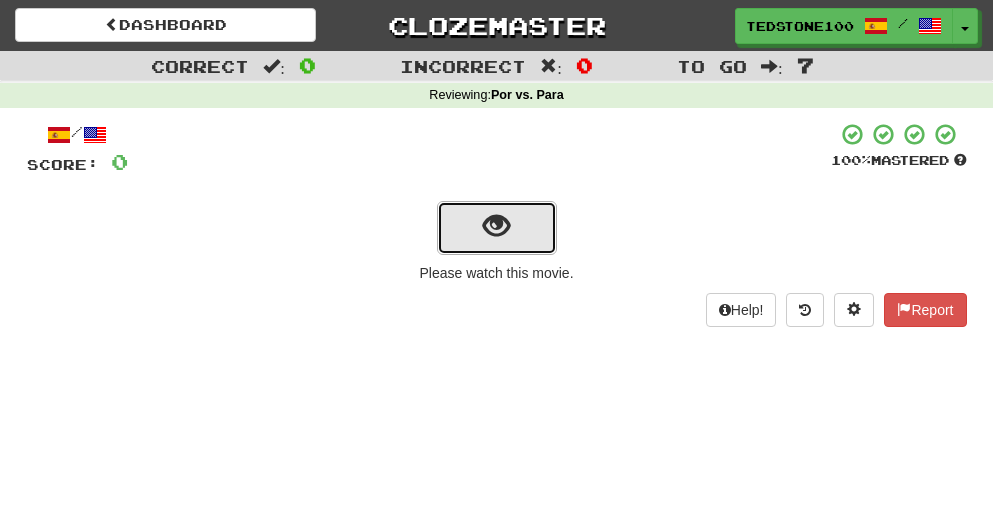 click at bounding box center [496, 226] 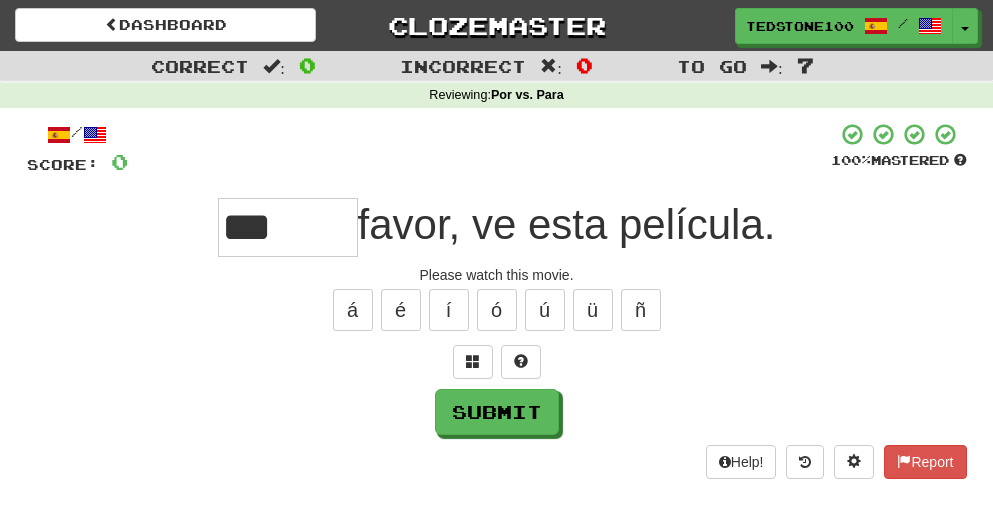 type on "***" 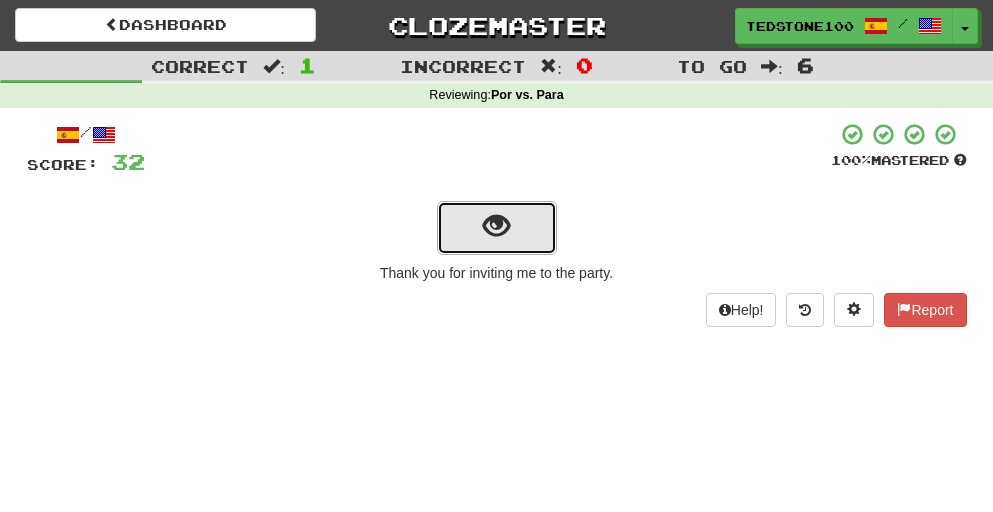 click at bounding box center (496, 226) 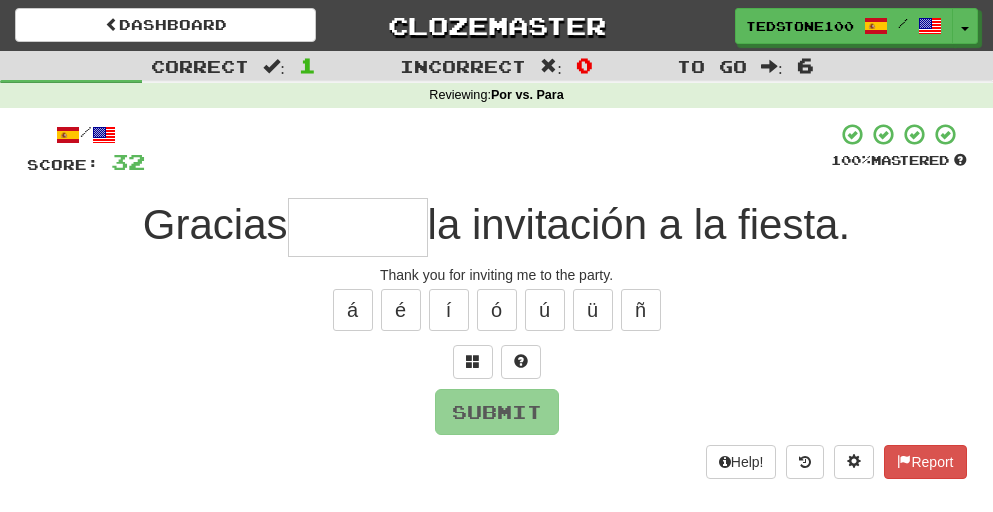 click at bounding box center (358, 227) 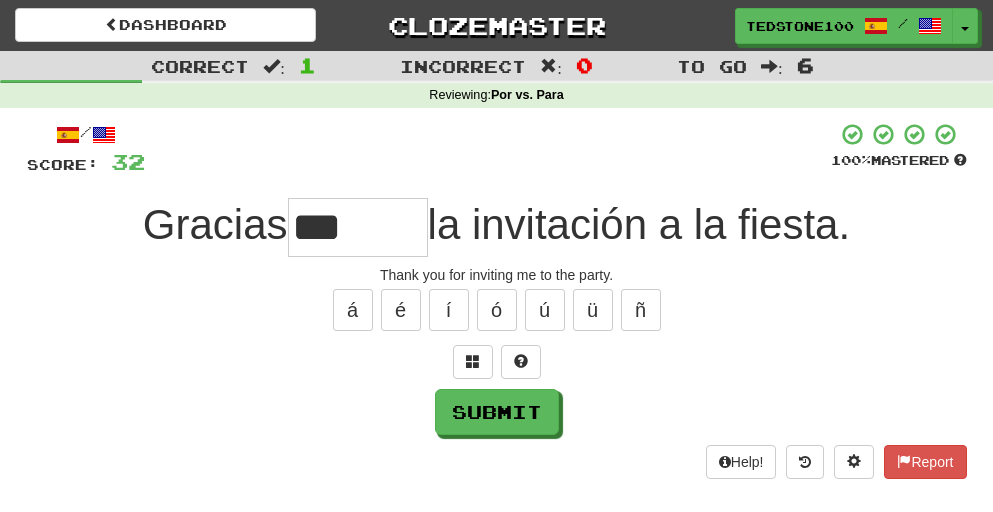 type on "***" 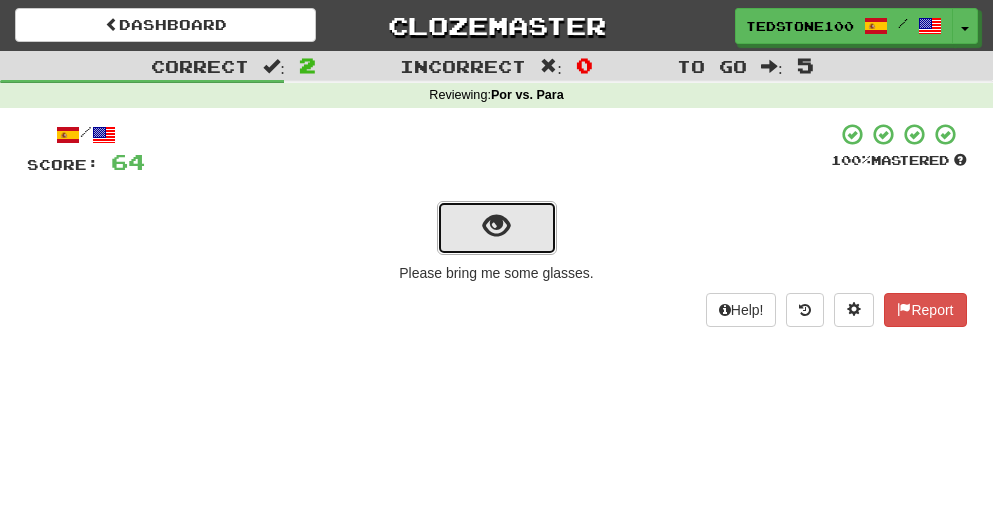 click at bounding box center (496, 226) 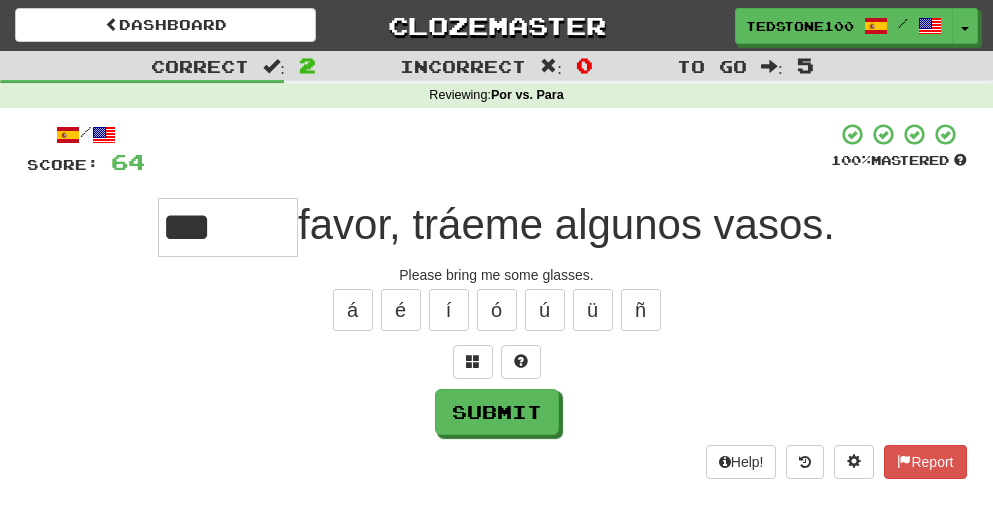 type on "***" 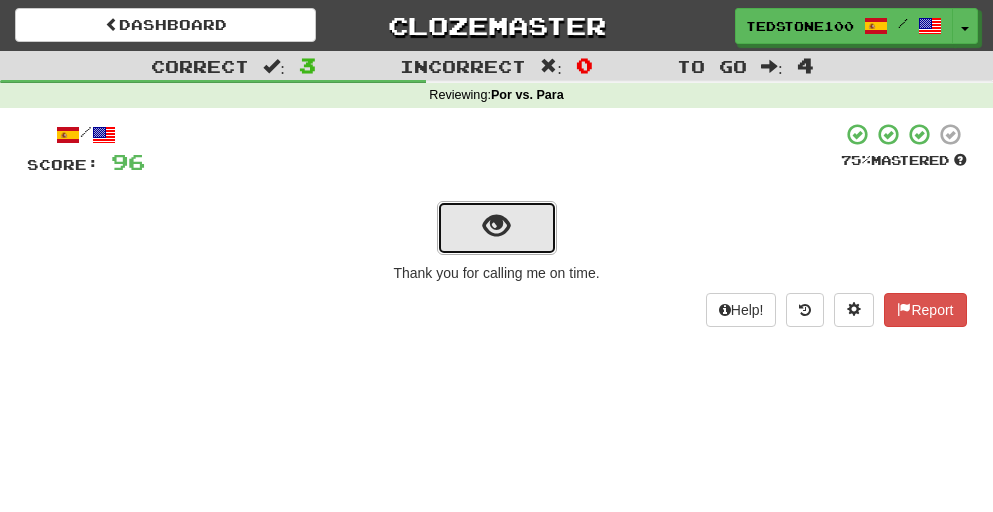 click at bounding box center (497, 228) 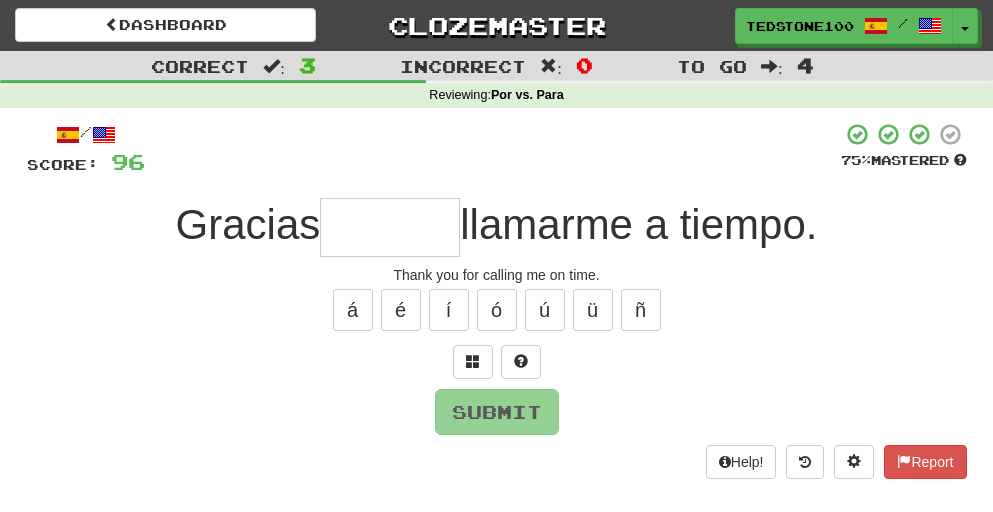 click on "Gracias   llamarme a tiempo." at bounding box center (497, 227) 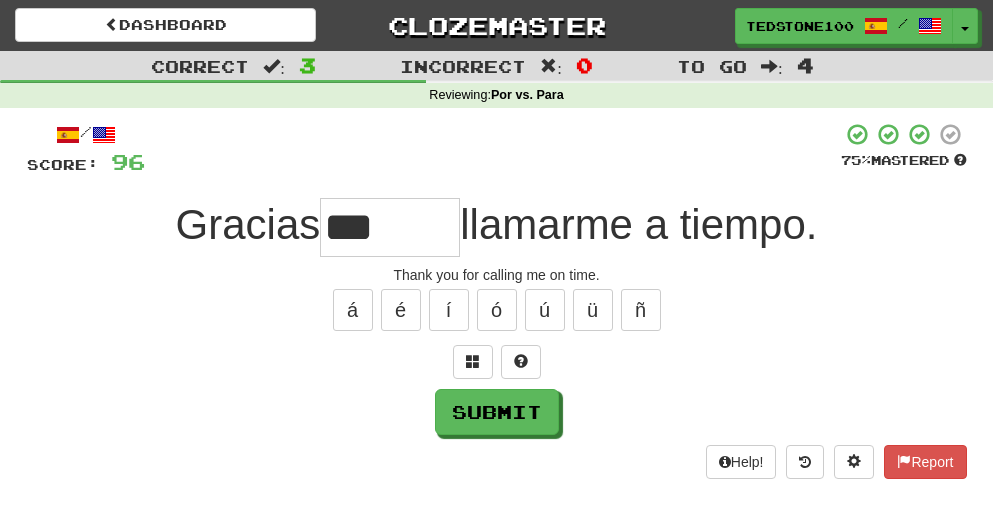 type on "***" 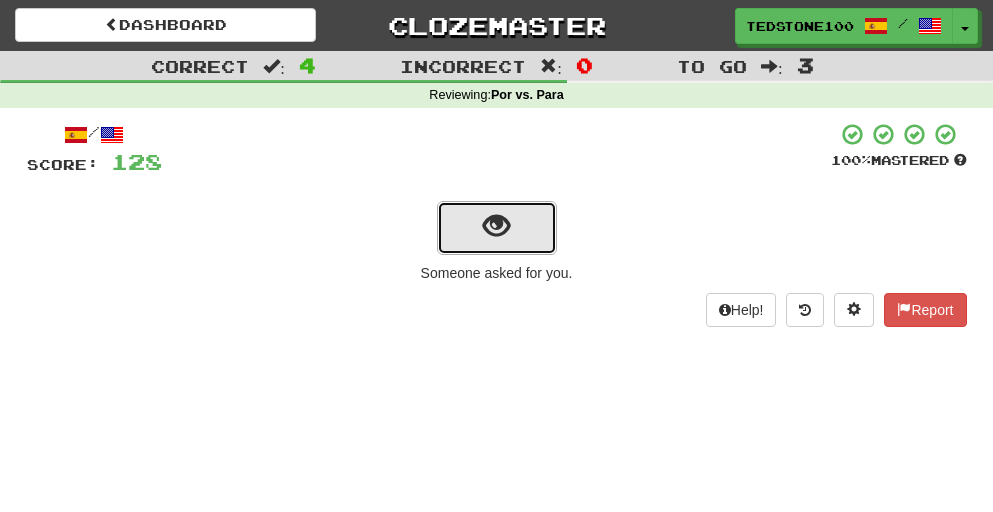click at bounding box center (496, 226) 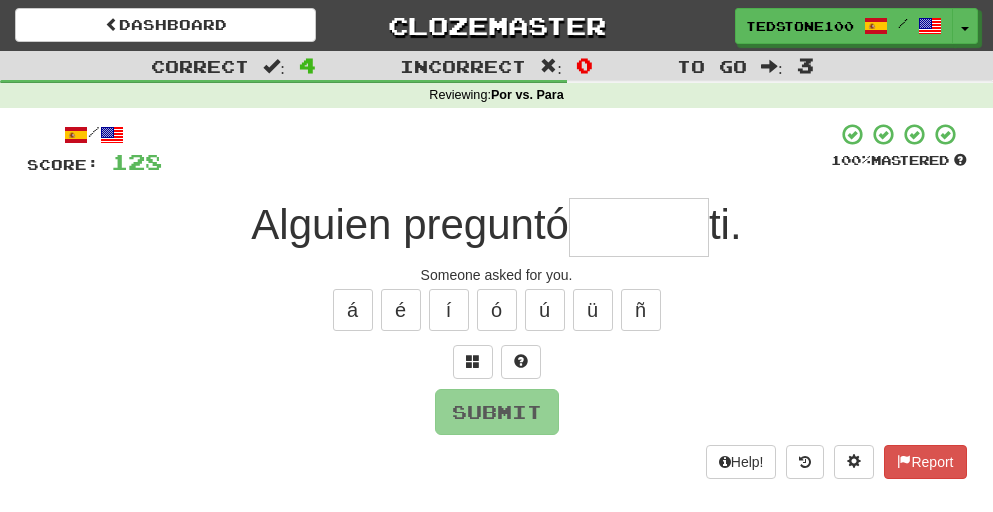 click at bounding box center [639, 227] 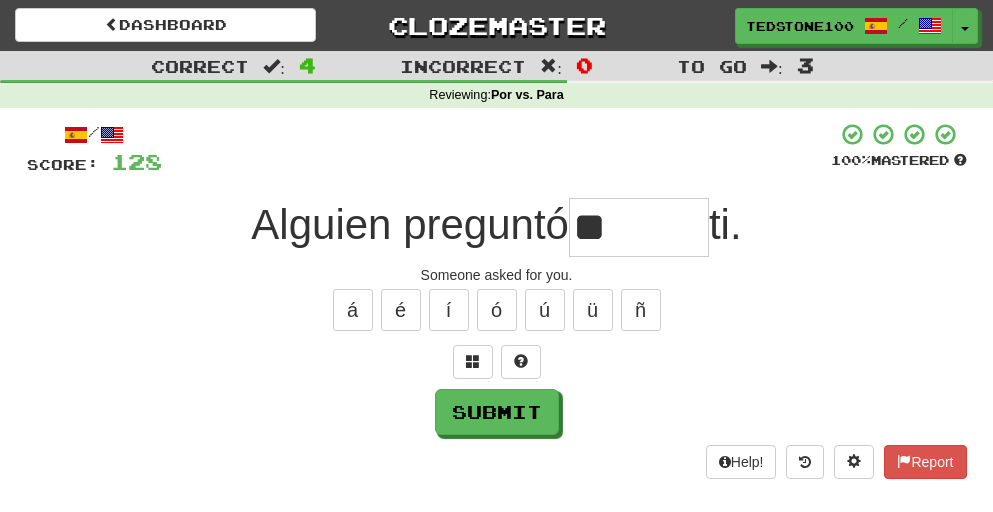 type on "*" 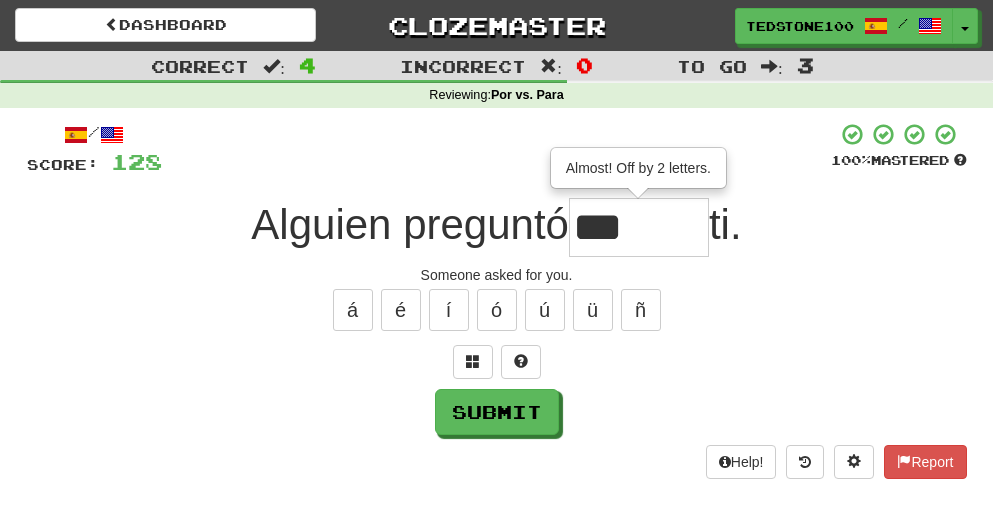 type on "***" 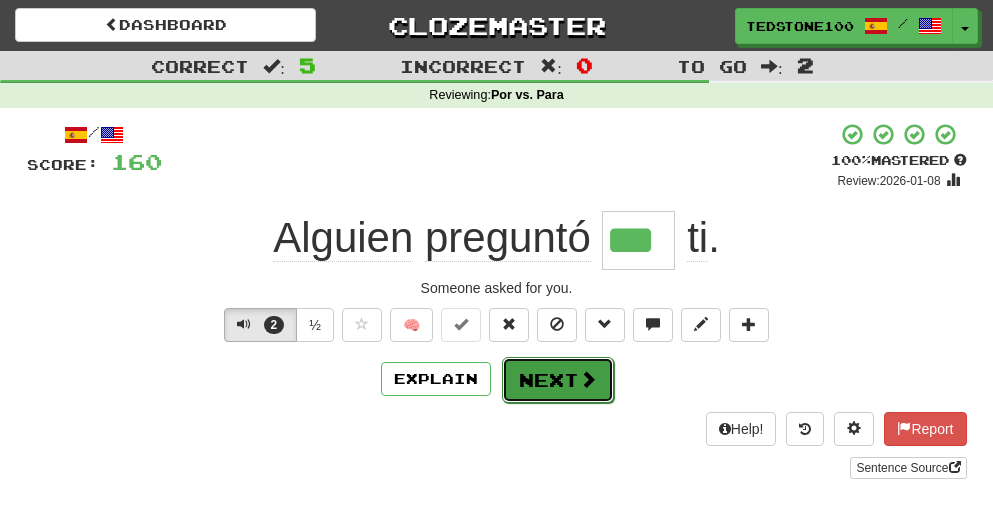 click on "Next" at bounding box center [558, 380] 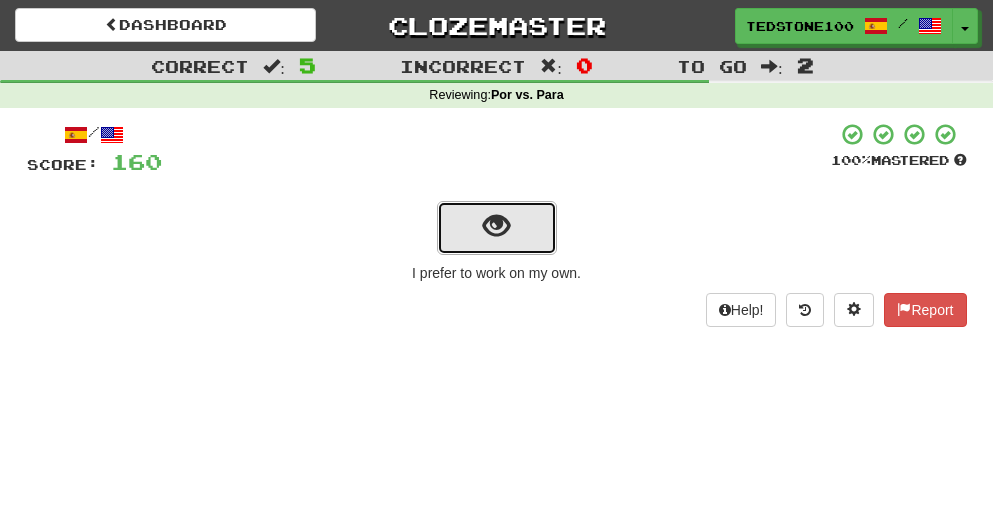 click at bounding box center (496, 226) 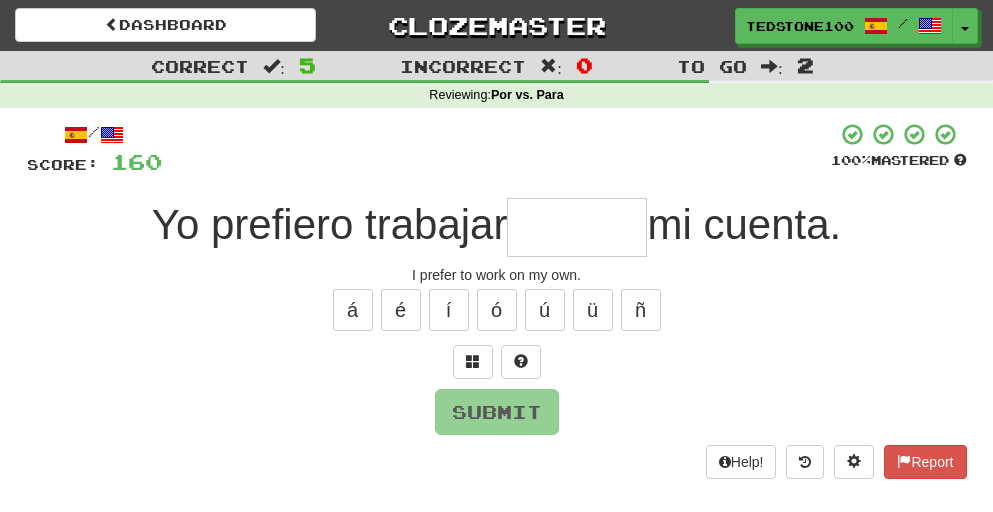 click at bounding box center [577, 227] 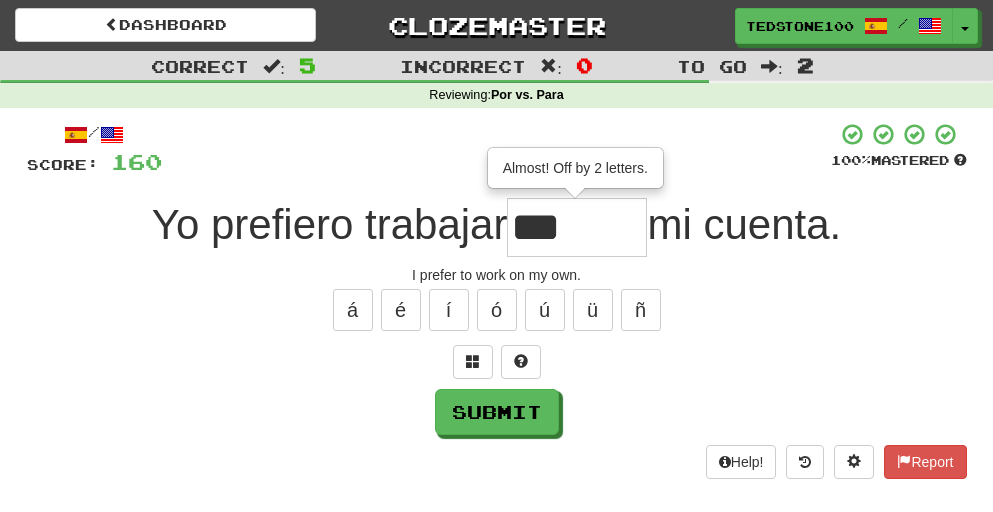 type on "***" 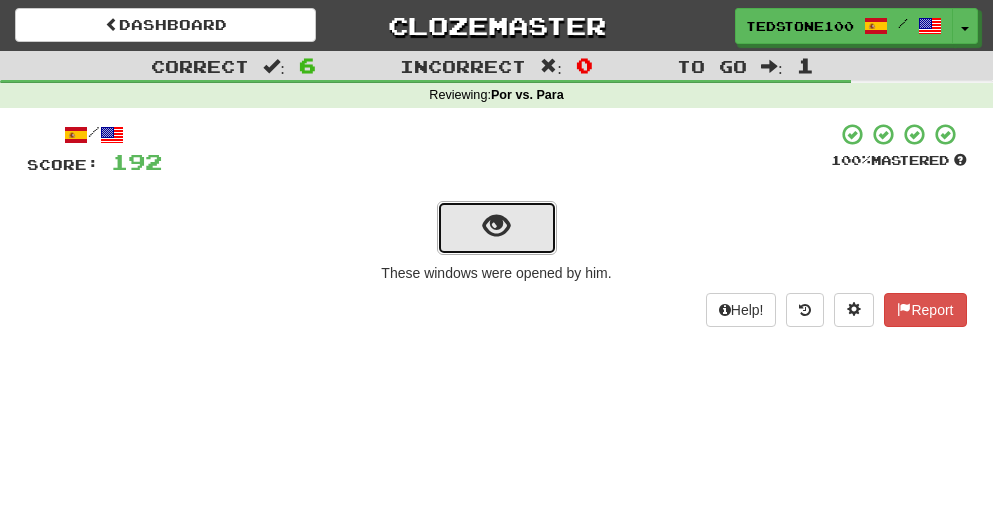 click at bounding box center (496, 226) 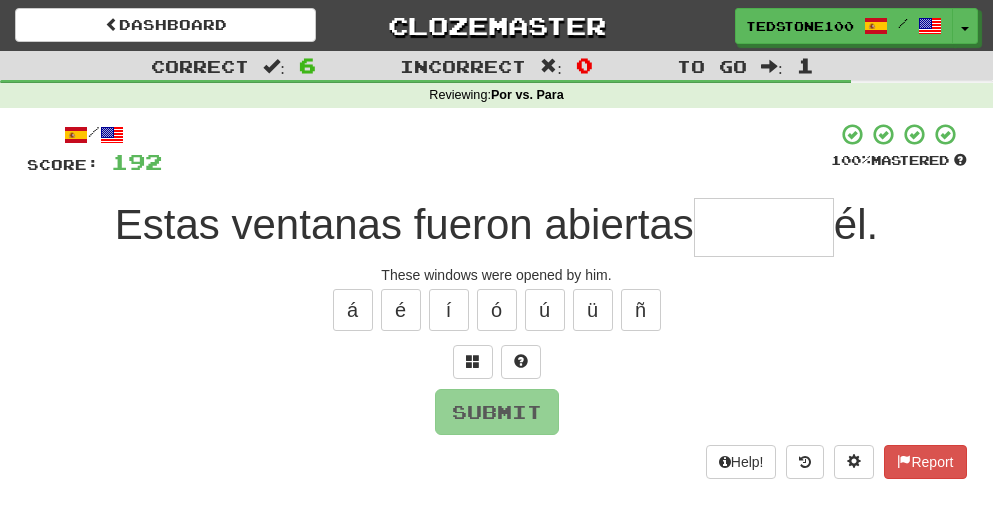 click at bounding box center (764, 227) 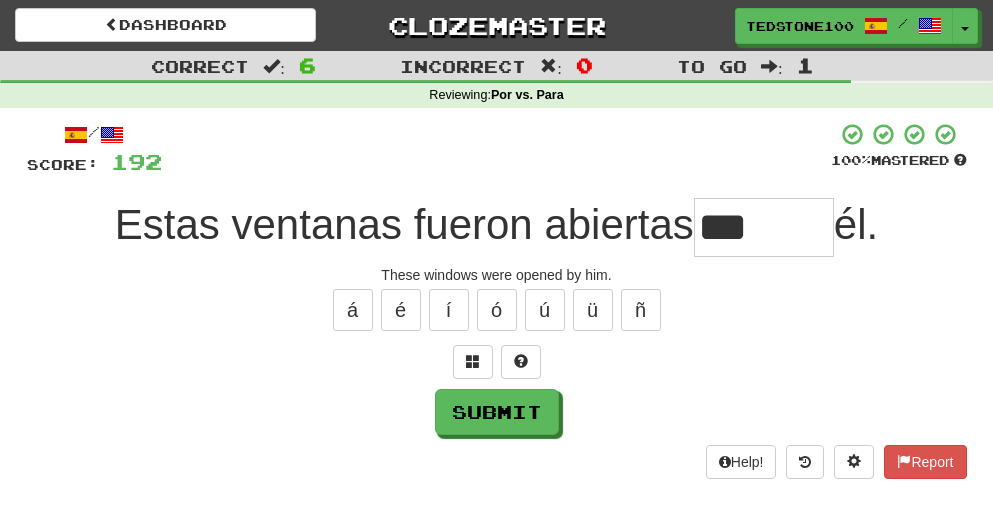 type on "***" 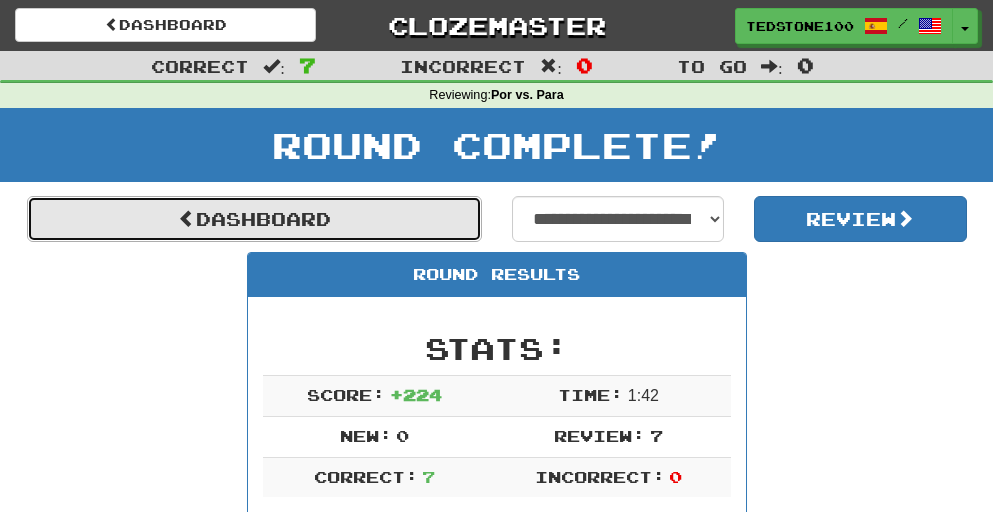 click on "Dashboard" at bounding box center [254, 219] 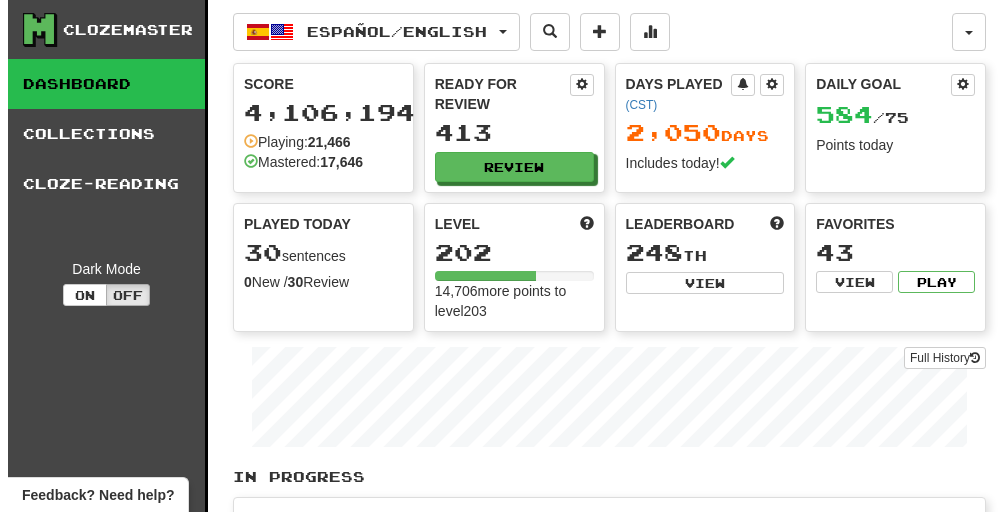 scroll, scrollTop: 0, scrollLeft: 0, axis: both 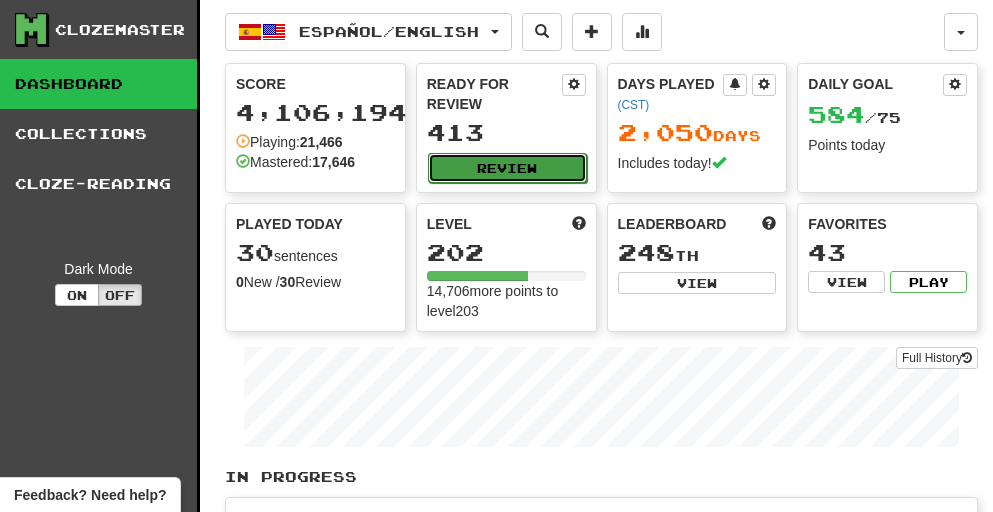 click on "Review" at bounding box center [507, 168] 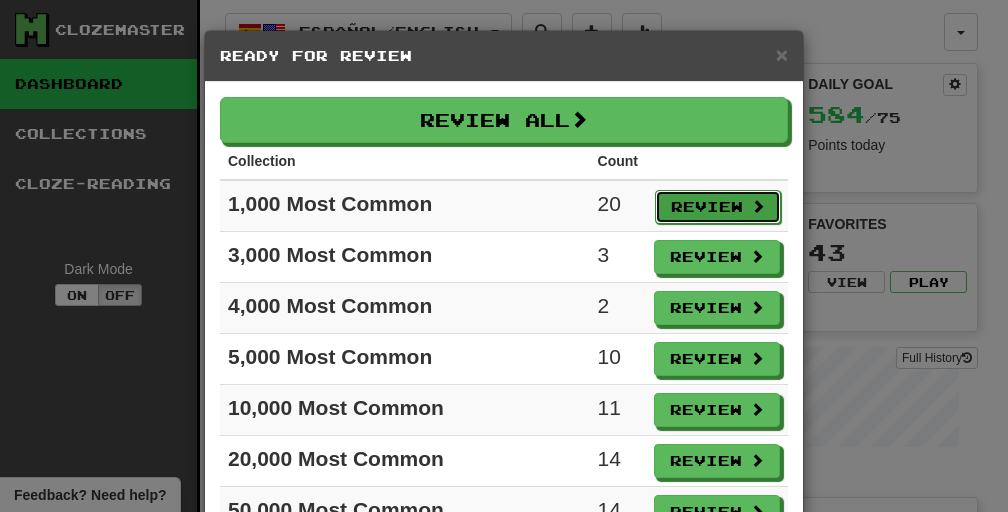 click on "Review" at bounding box center [718, 207] 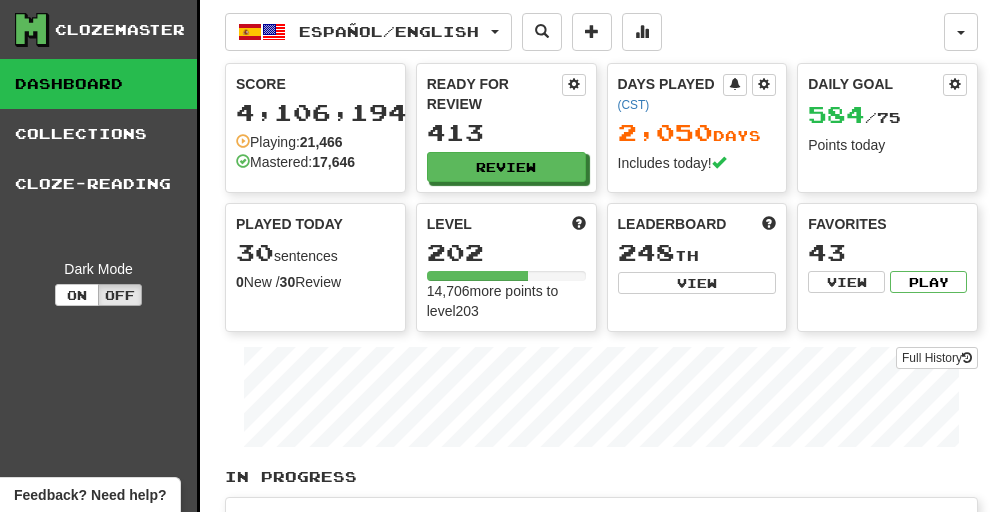 select on "**" 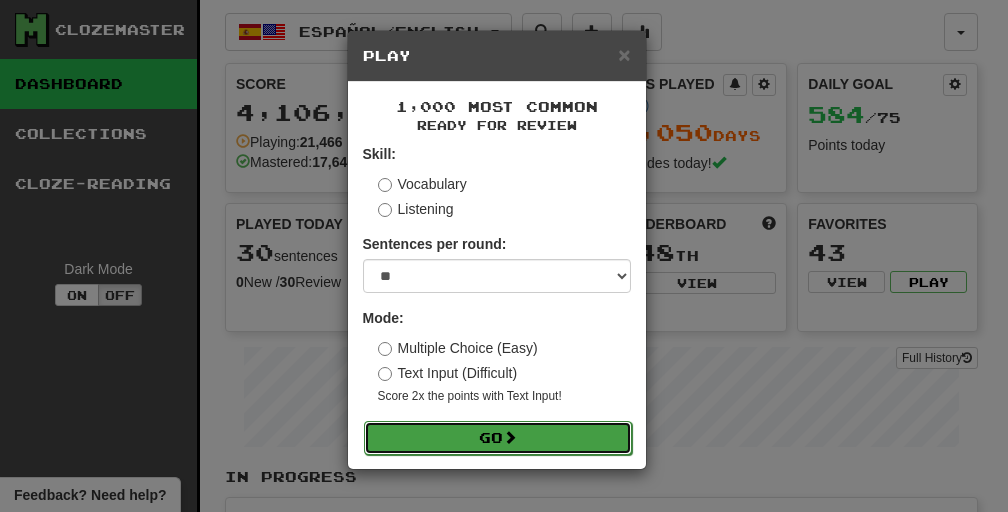 click on "Go" at bounding box center (498, 438) 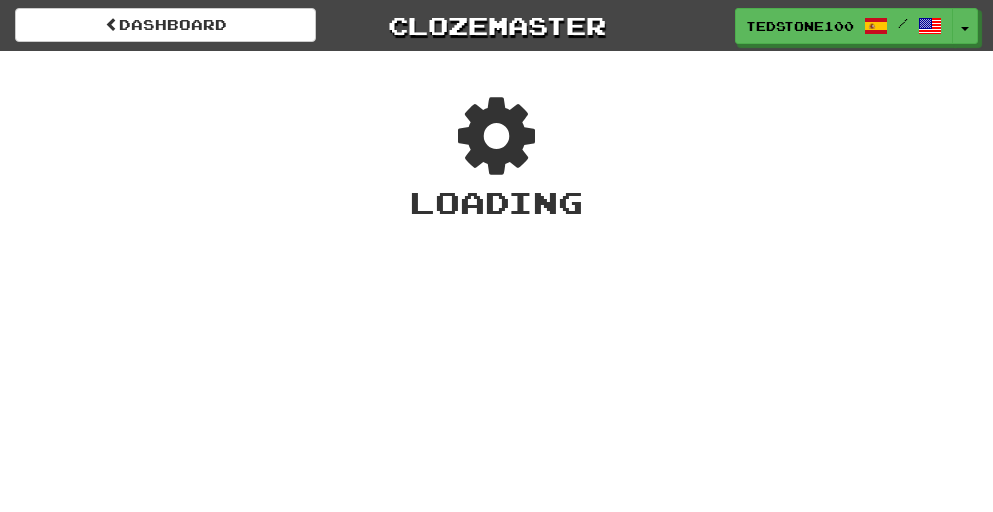 scroll, scrollTop: 0, scrollLeft: 0, axis: both 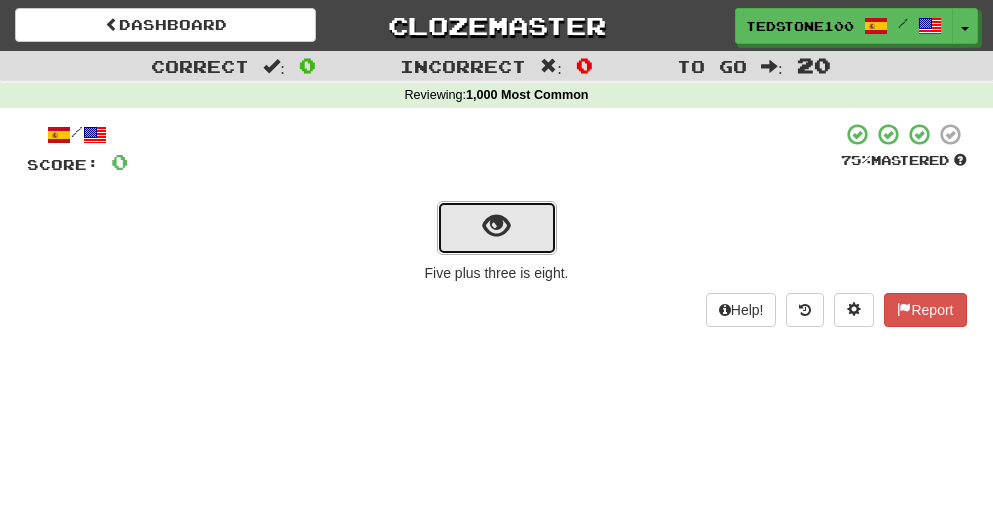 click at bounding box center [496, 226] 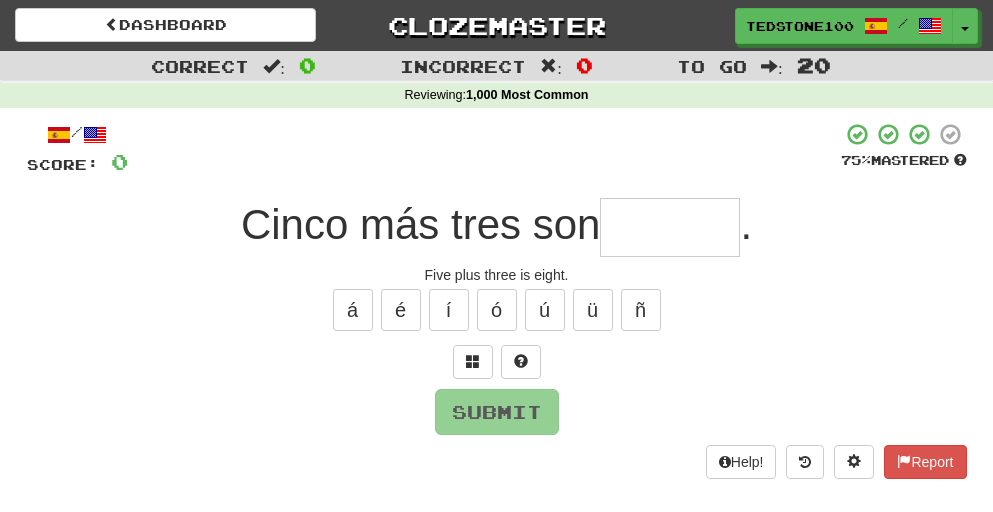 click at bounding box center [670, 227] 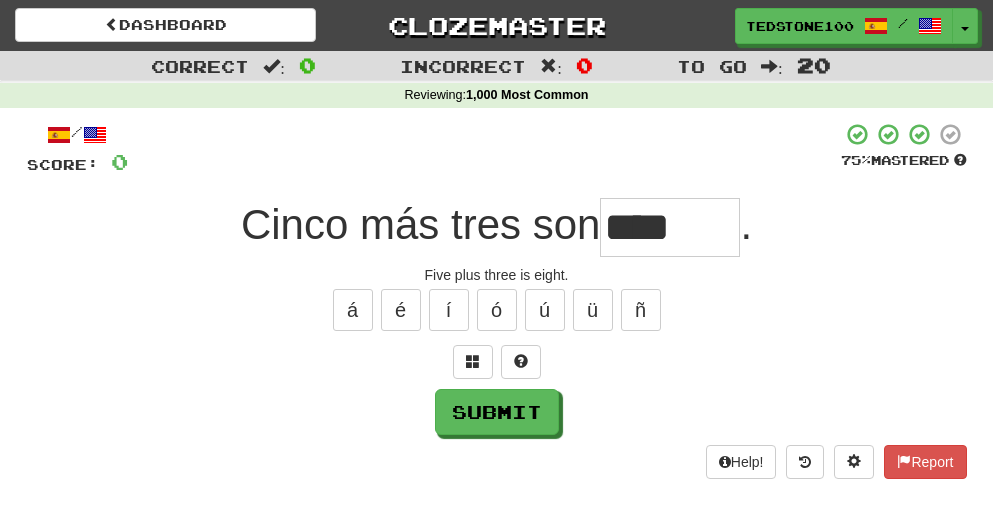 type on "****" 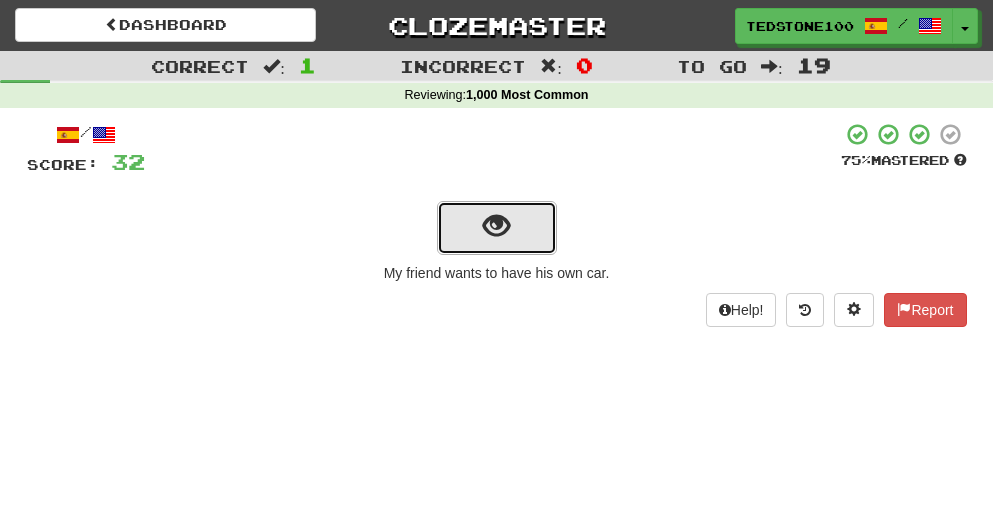 click at bounding box center [496, 226] 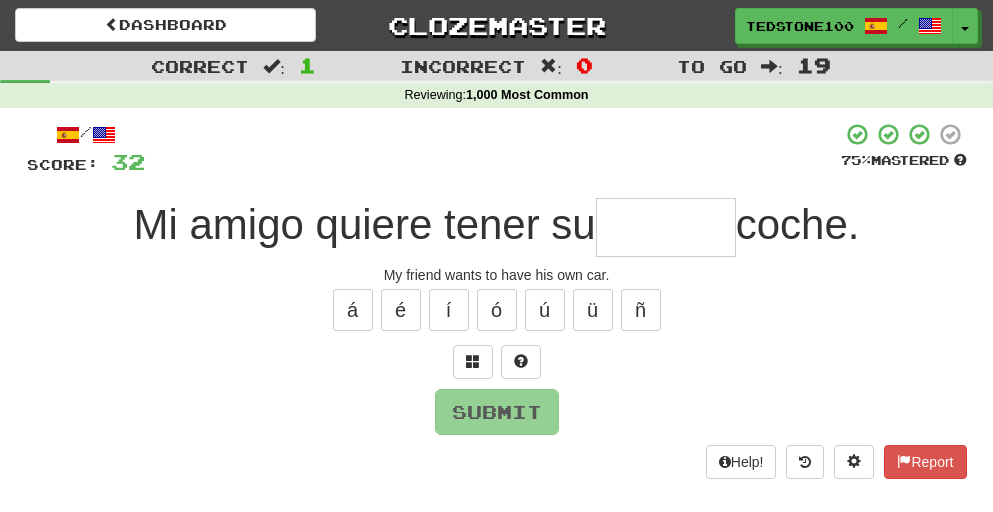 click at bounding box center (666, 227) 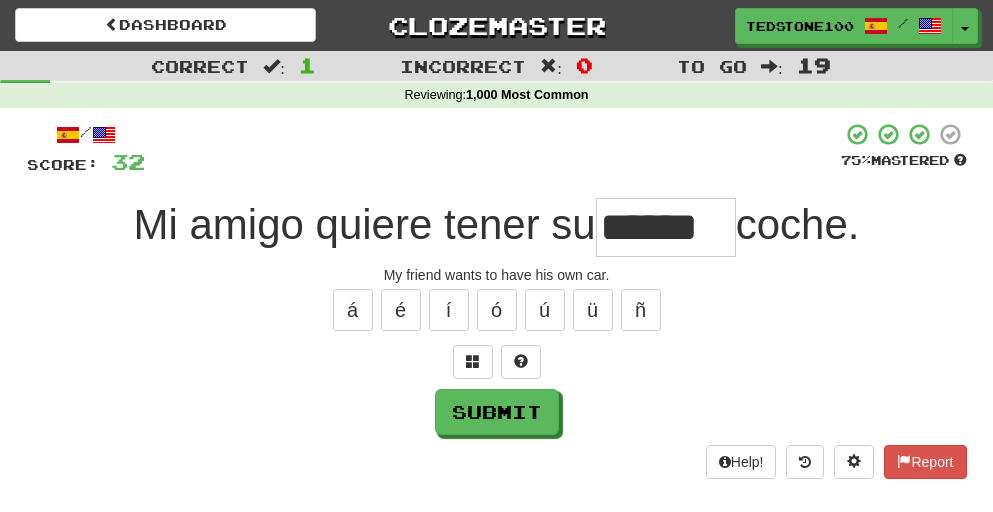 type on "******" 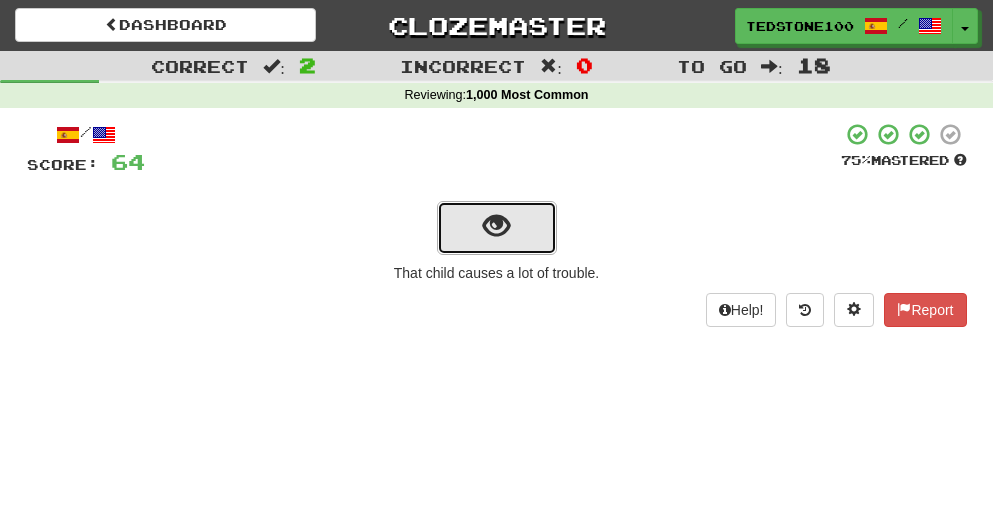 click at bounding box center (496, 226) 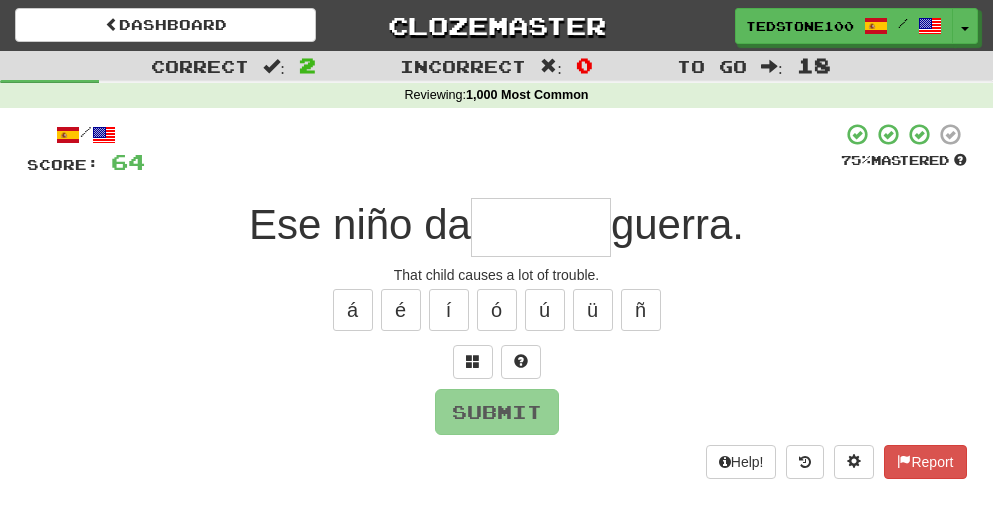 click at bounding box center [541, 227] 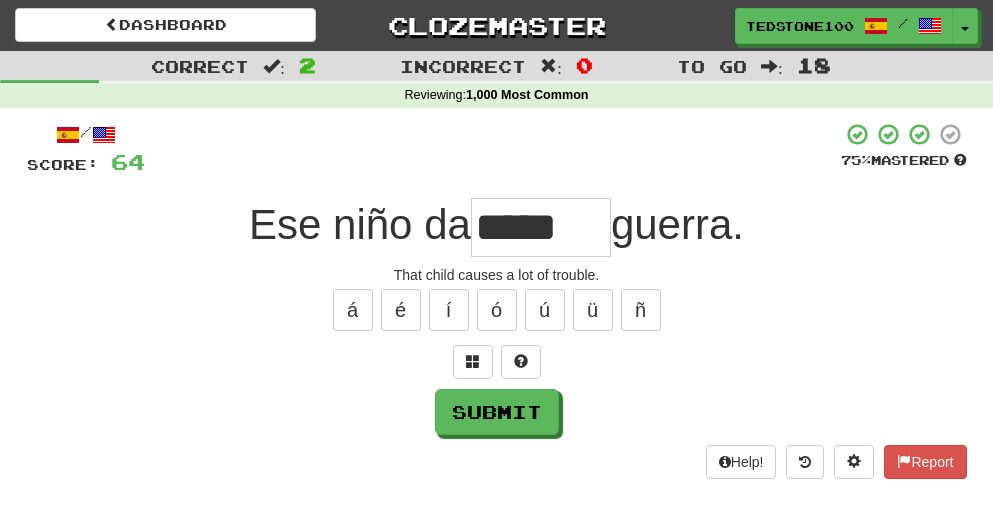 type on "*****" 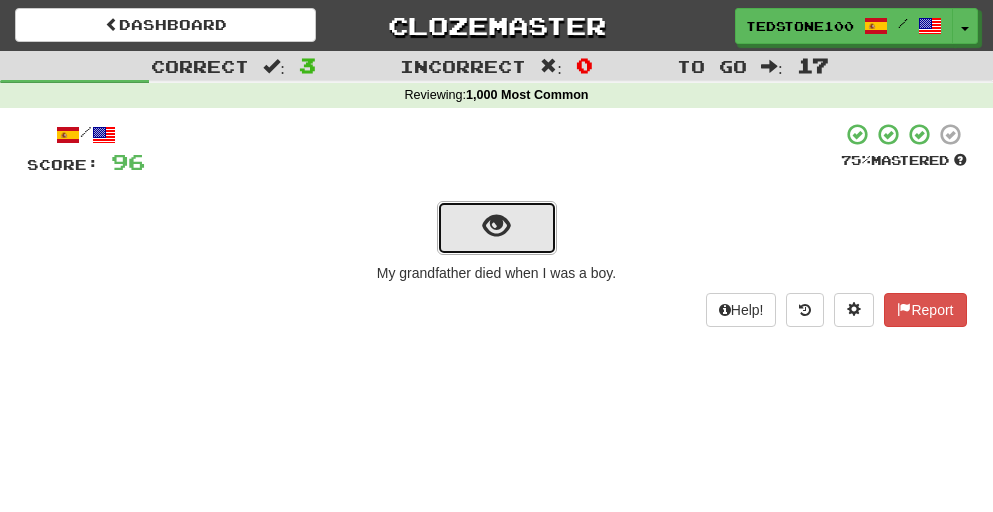 click at bounding box center (496, 226) 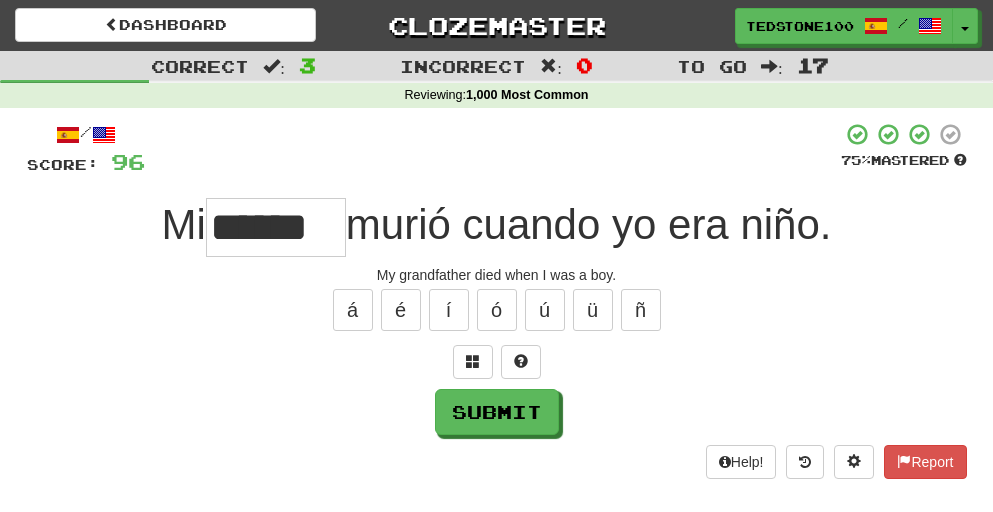 type on "******" 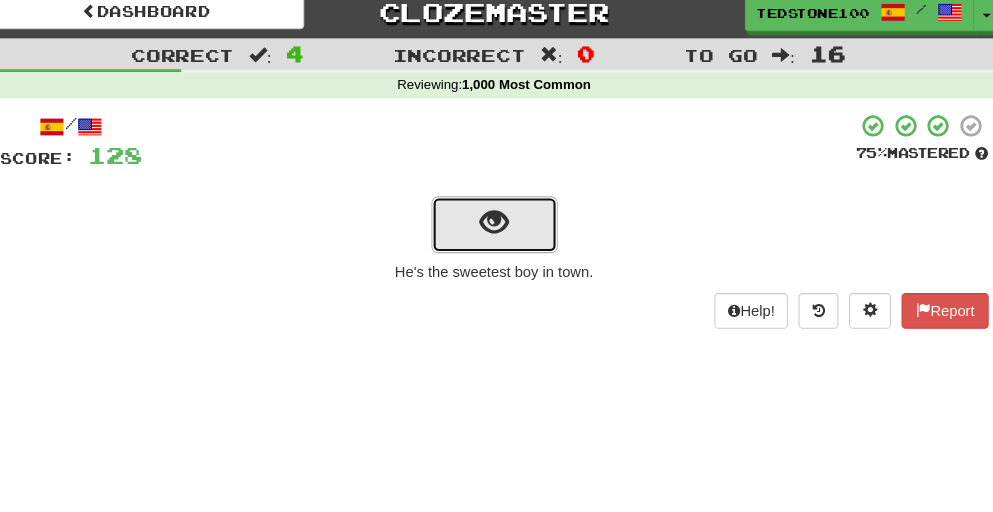 click at bounding box center (496, 226) 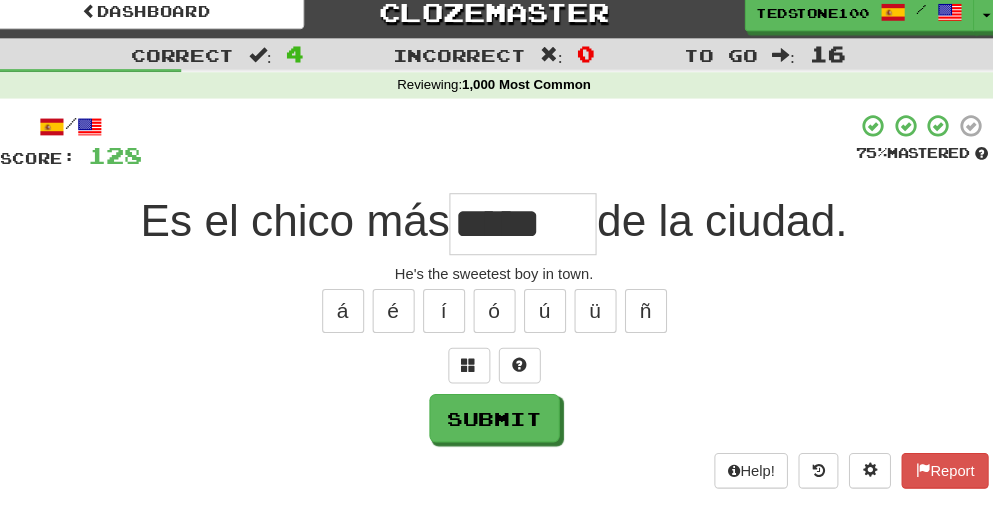 type on "*****" 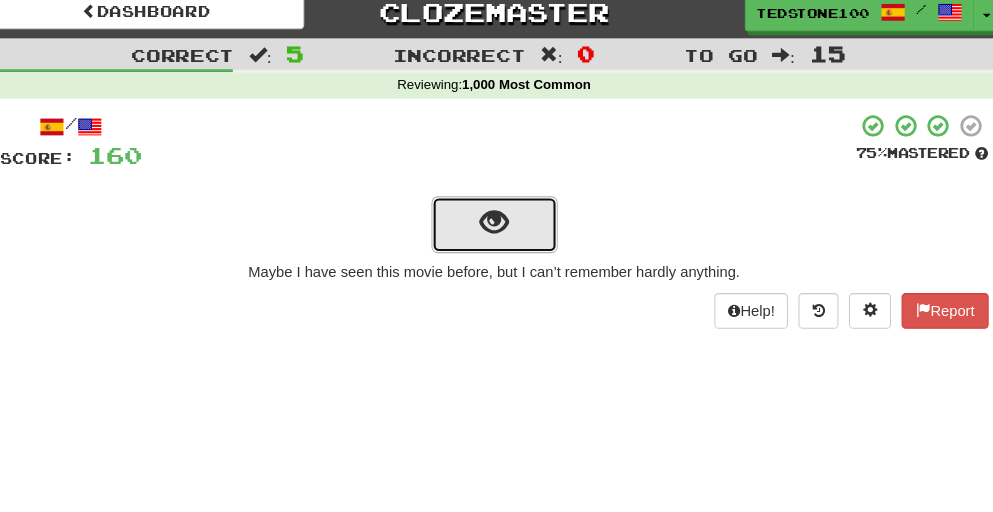 click at bounding box center (496, 226) 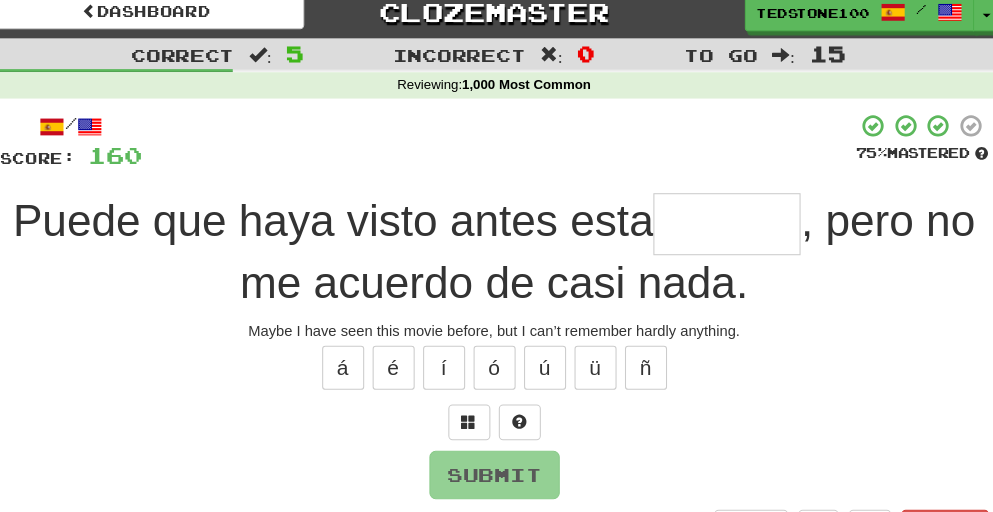 click at bounding box center [718, 227] 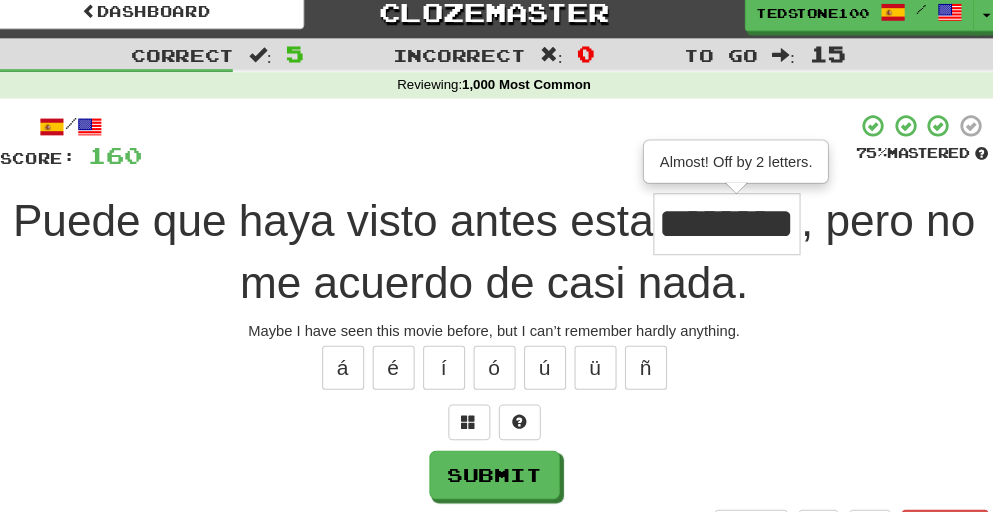scroll, scrollTop: 0, scrollLeft: 0, axis: both 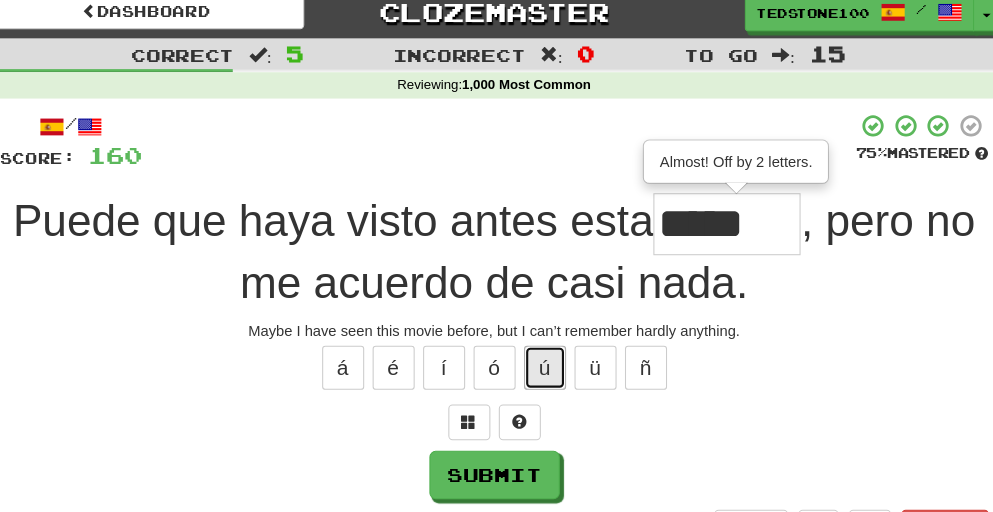 click on "ú" at bounding box center (545, 364) 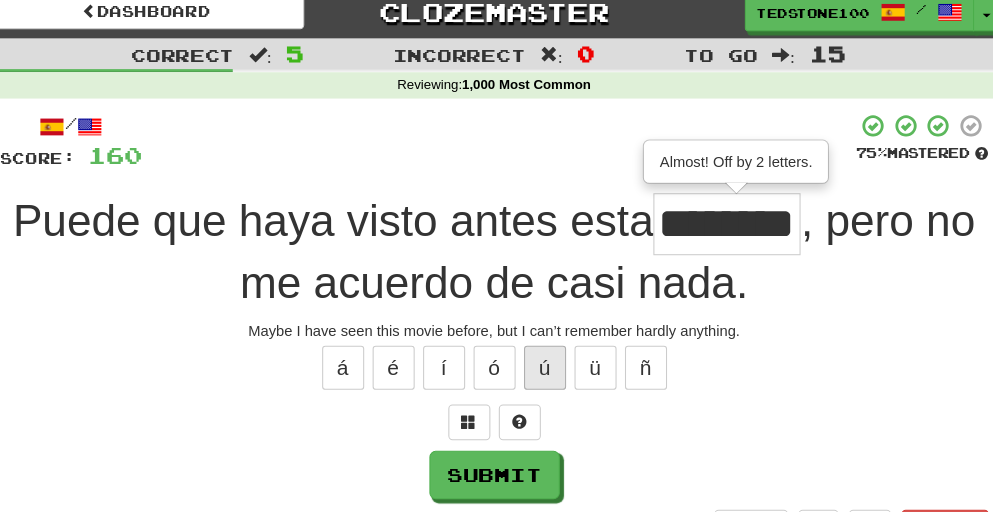 scroll, scrollTop: 0, scrollLeft: 13, axis: horizontal 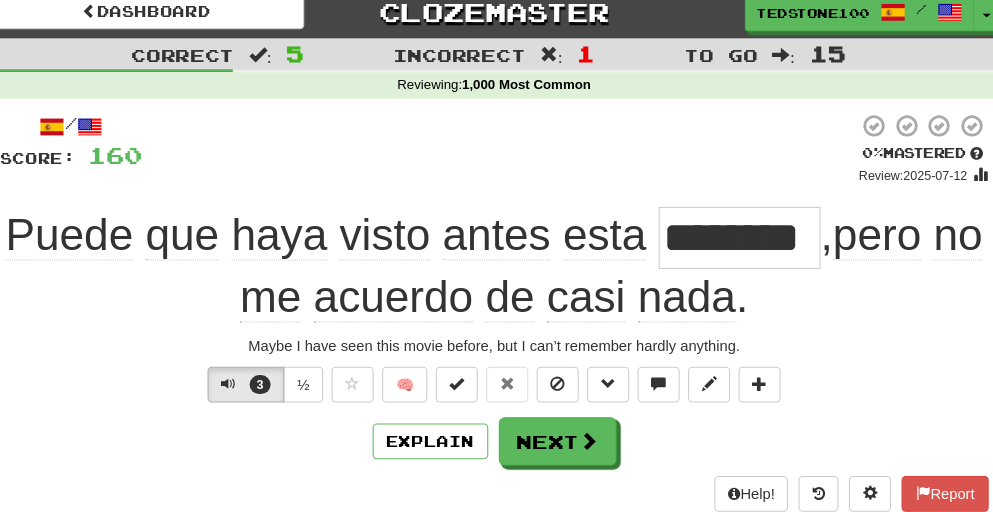 drag, startPoint x: 823, startPoint y: 240, endPoint x: 666, endPoint y: 249, distance: 157.25775 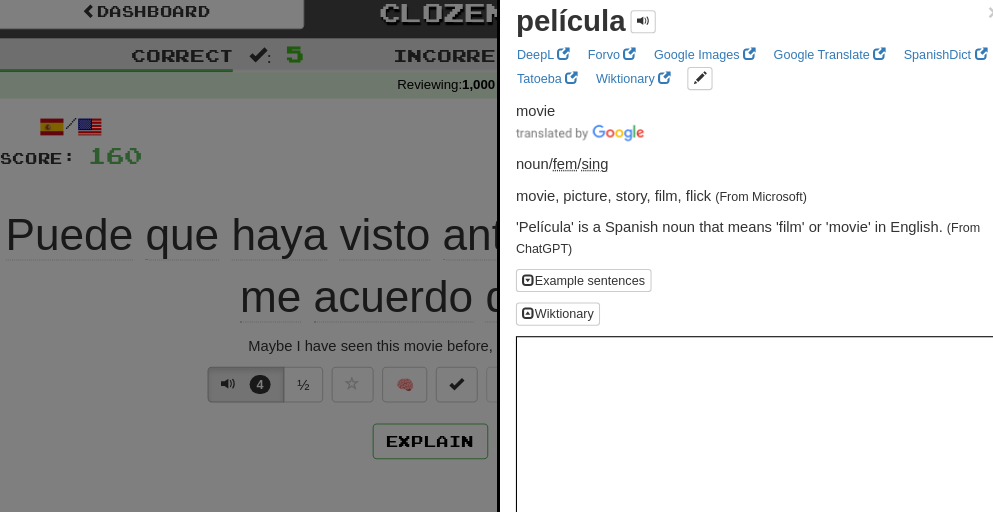 click on "película" at bounding box center [569, 34] 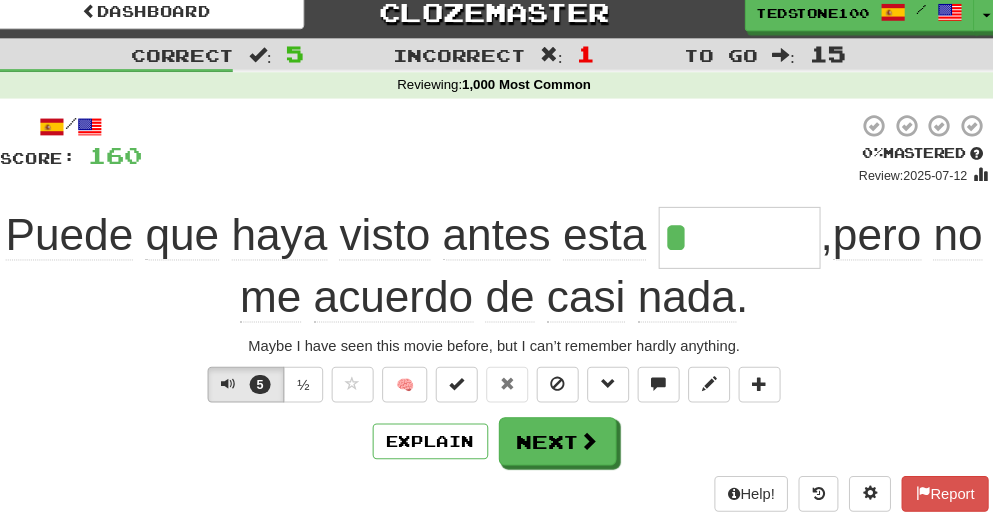 click on "*" at bounding box center (730, 240) 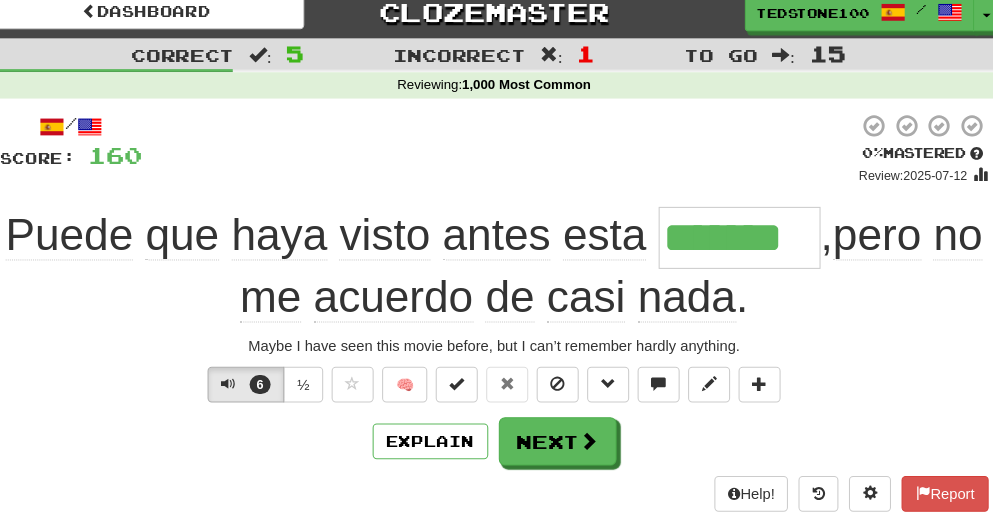 type on "********" 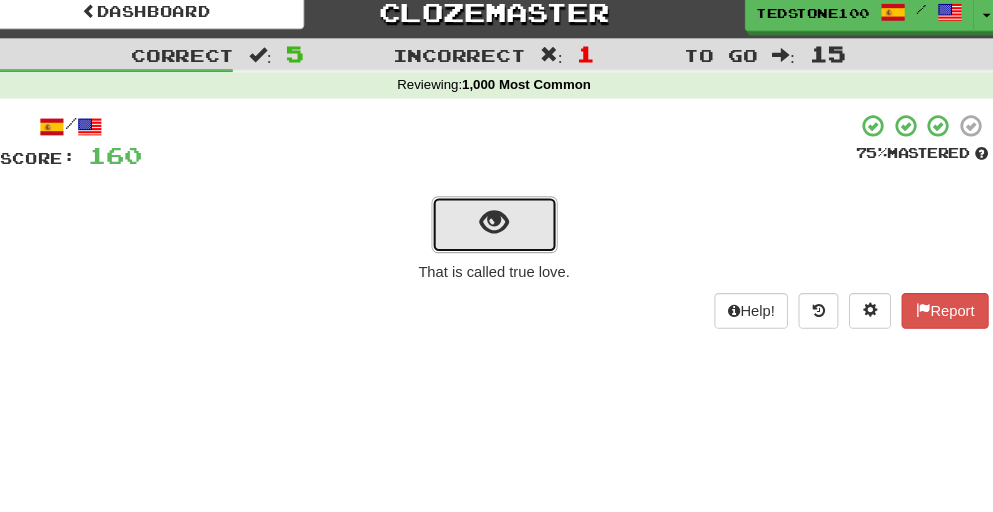 click at bounding box center [496, 226] 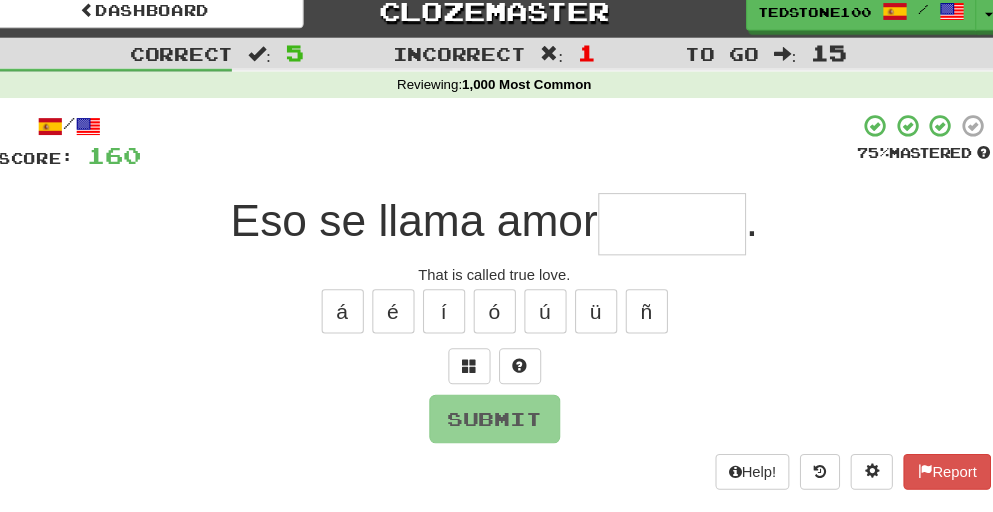 click on "Eso se llama amor" at bounding box center [421, 224] 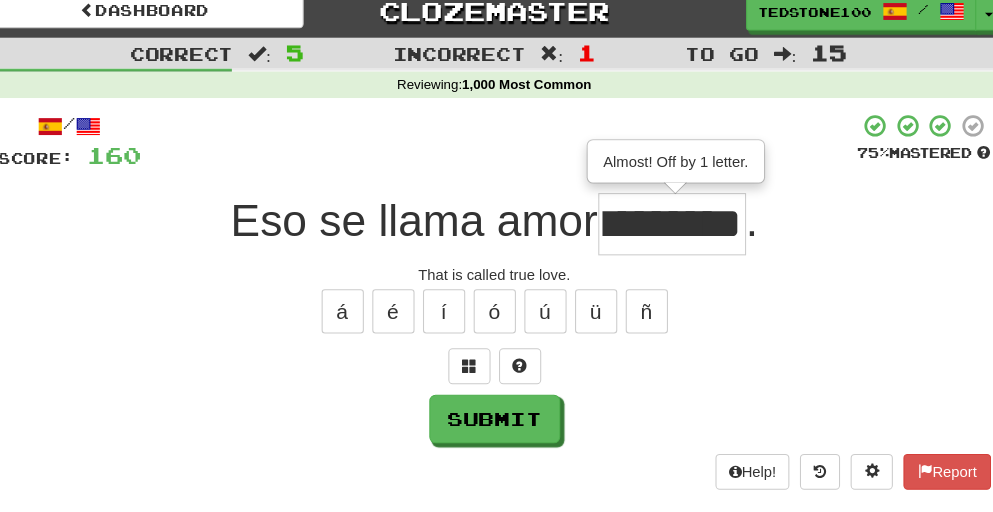 scroll, scrollTop: 0, scrollLeft: 57, axis: horizontal 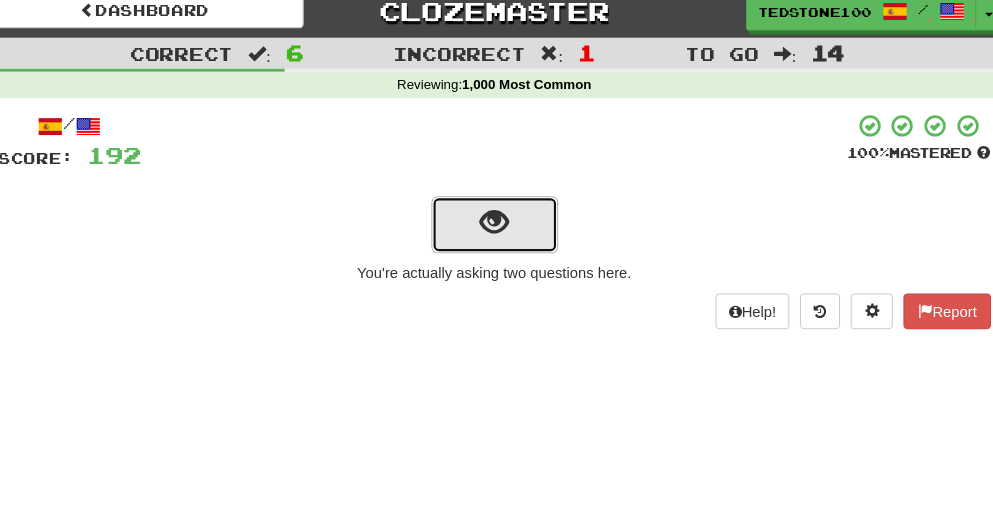 click at bounding box center (496, 226) 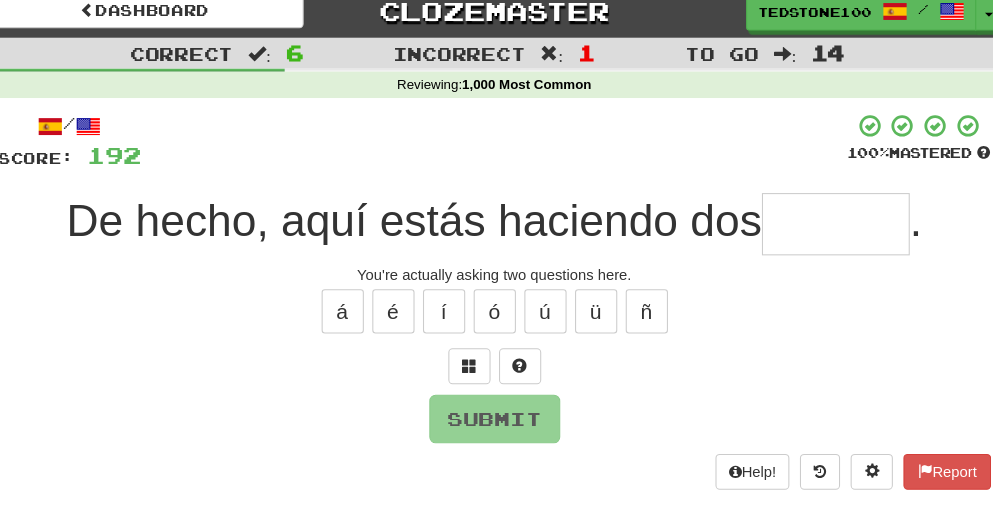 click at bounding box center [820, 227] 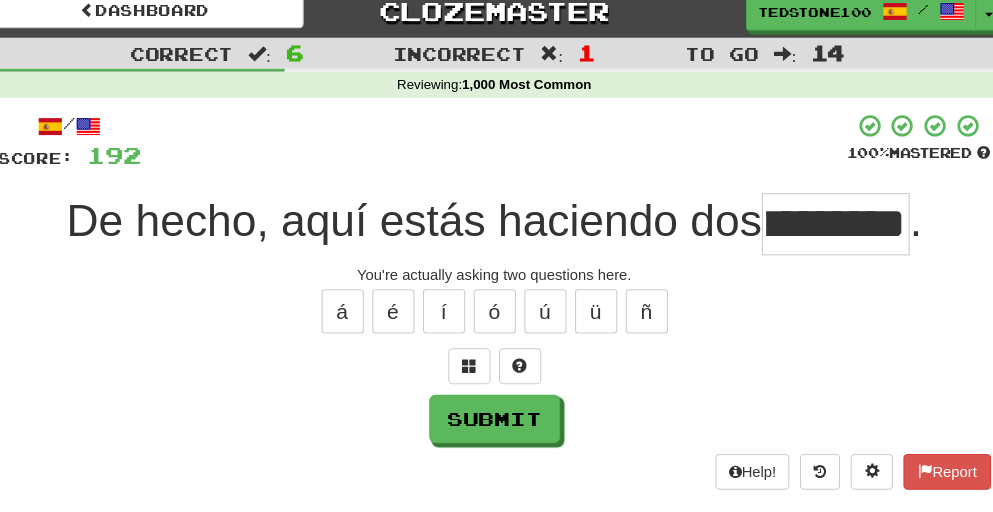 scroll, scrollTop: 0, scrollLeft: 56, axis: horizontal 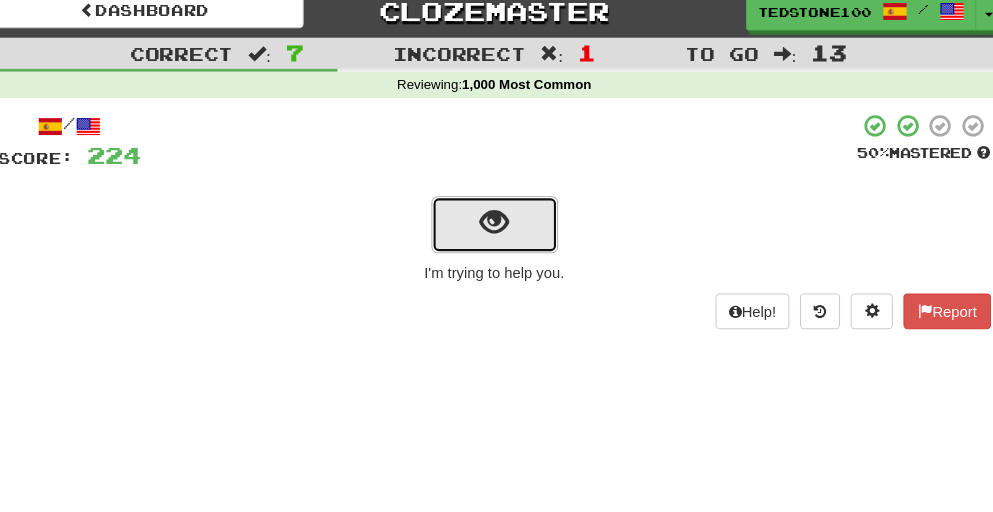 click at bounding box center (496, 226) 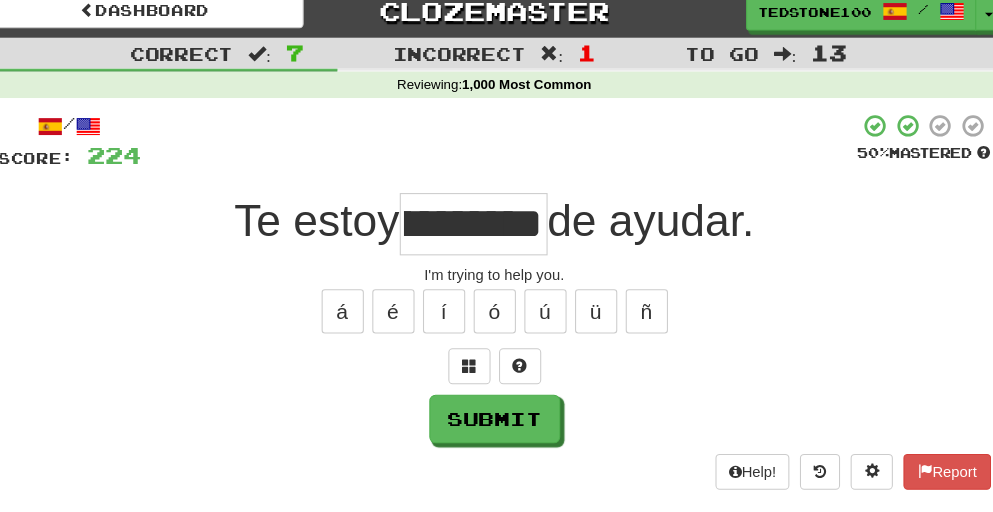 scroll, scrollTop: 0, scrollLeft: 68, axis: horizontal 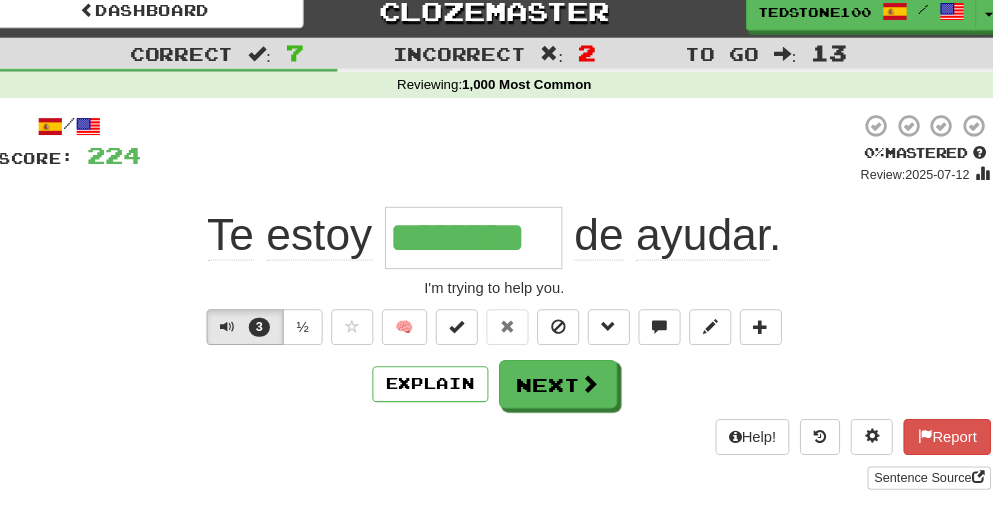click on "********" at bounding box center (477, 240) 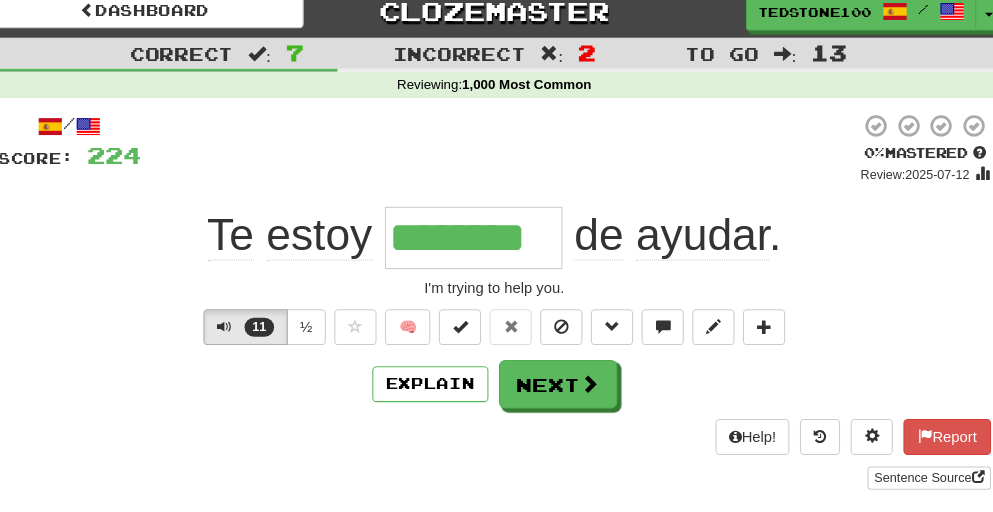 type on "********" 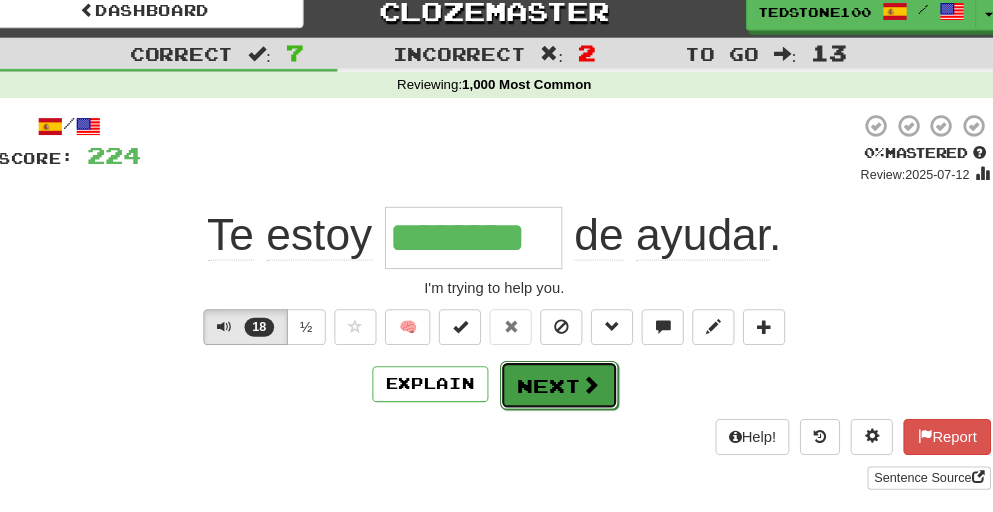 click on "Next" at bounding box center (558, 380) 